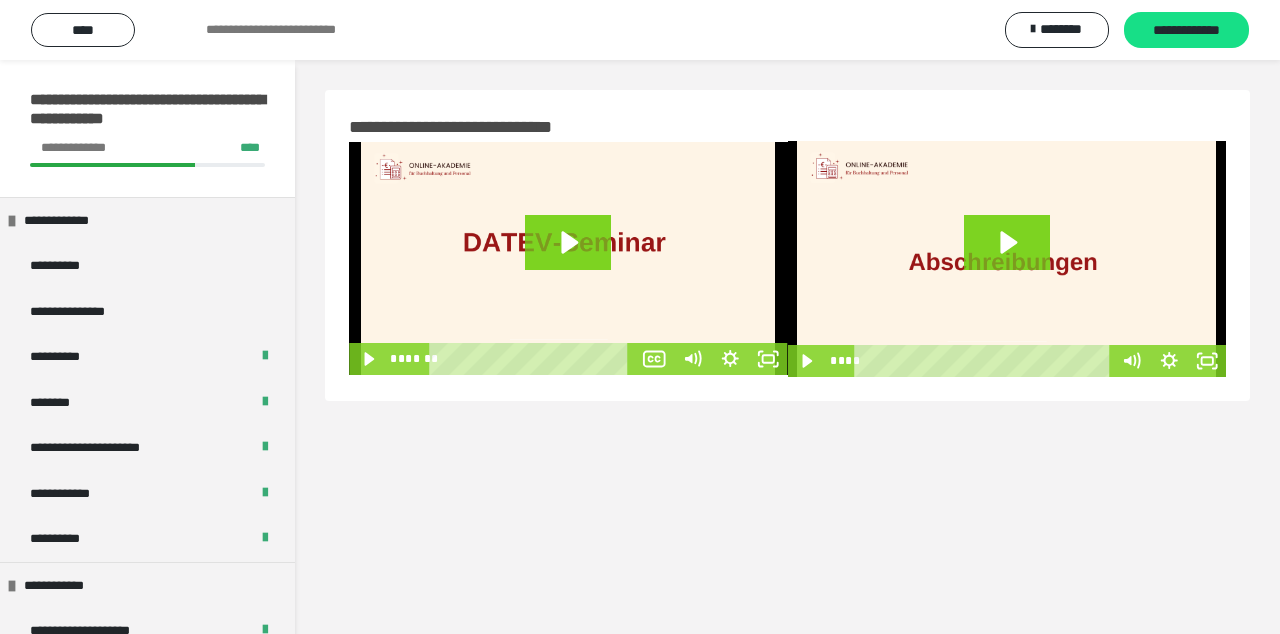 scroll, scrollTop: 0, scrollLeft: 0, axis: both 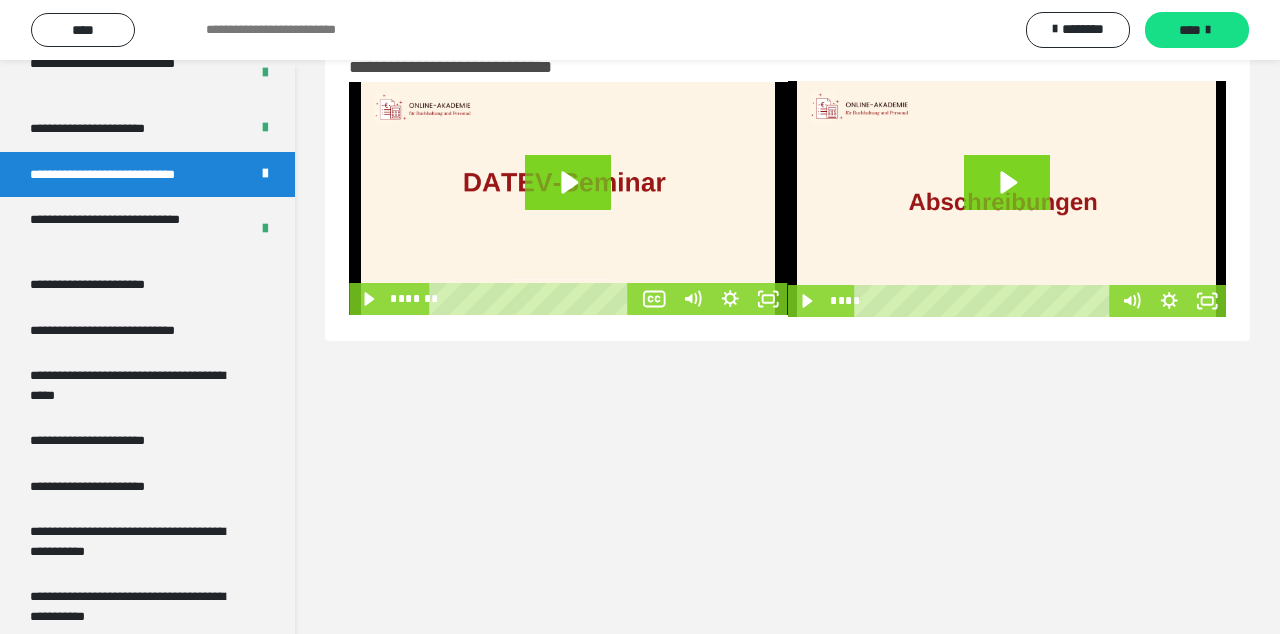 click on "**********" at bounding box center (109, 285) 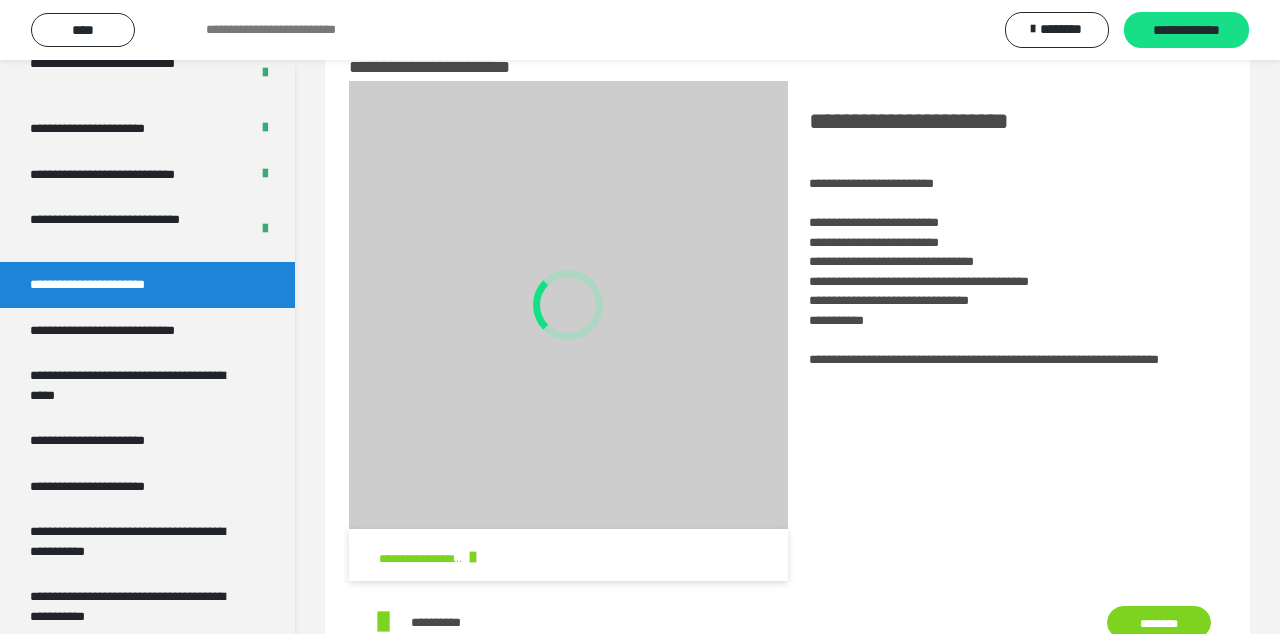 click on "**********" at bounding box center [129, 331] 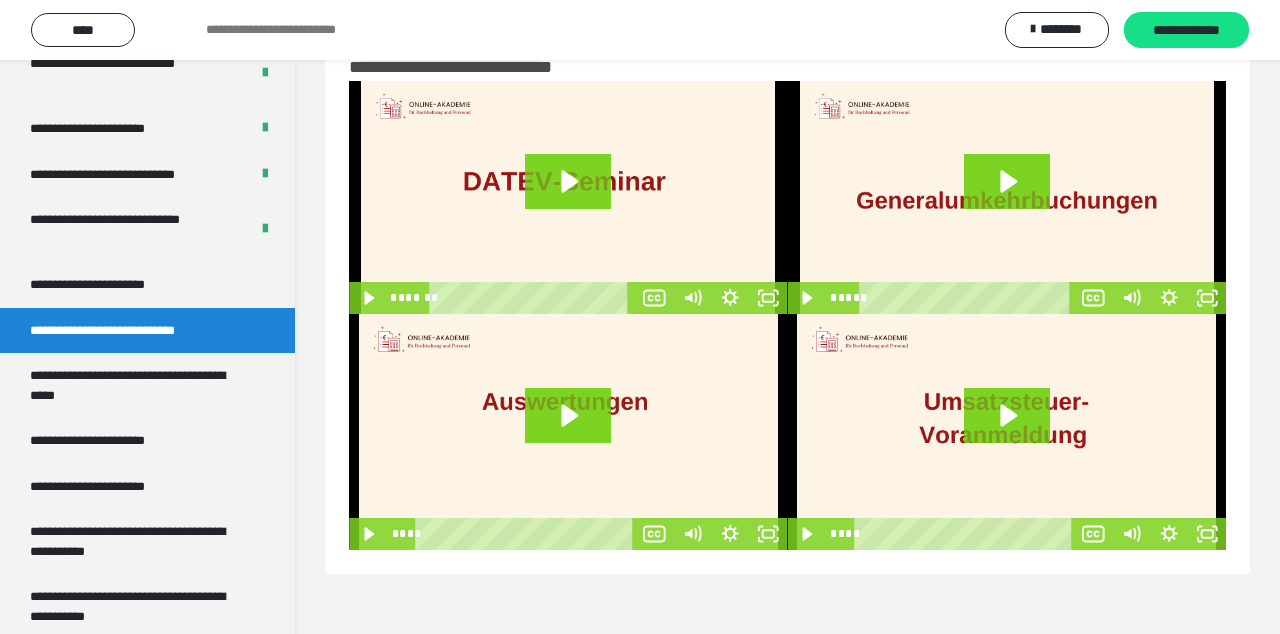 click 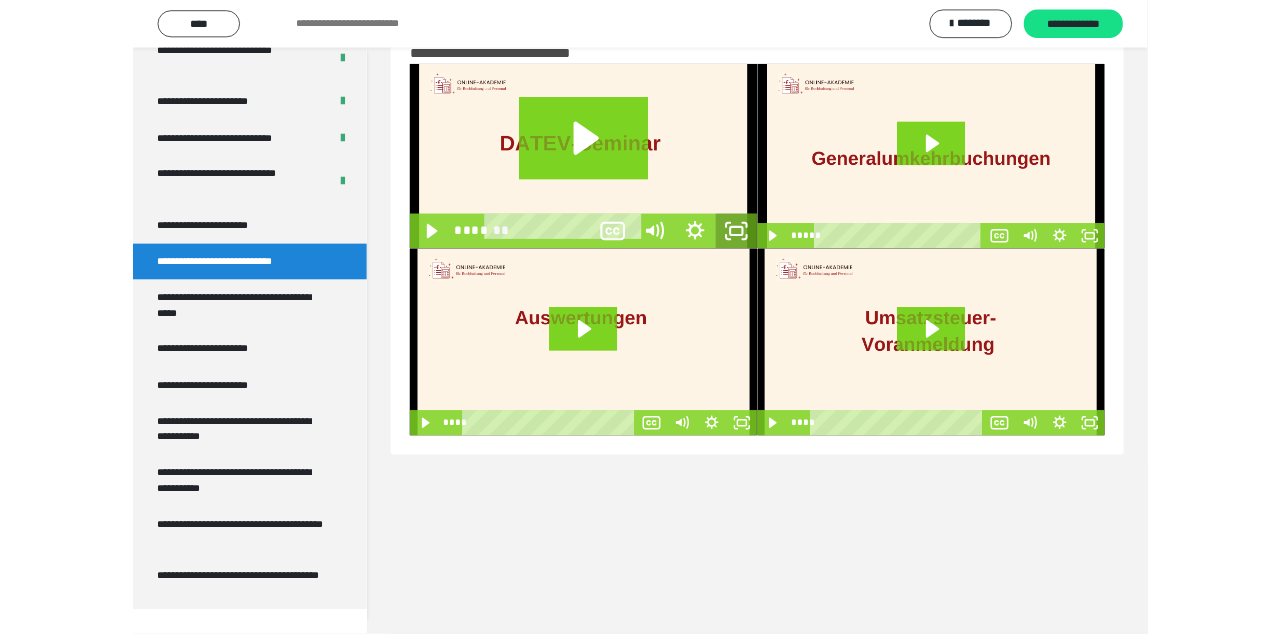 scroll, scrollTop: 3692, scrollLeft: 0, axis: vertical 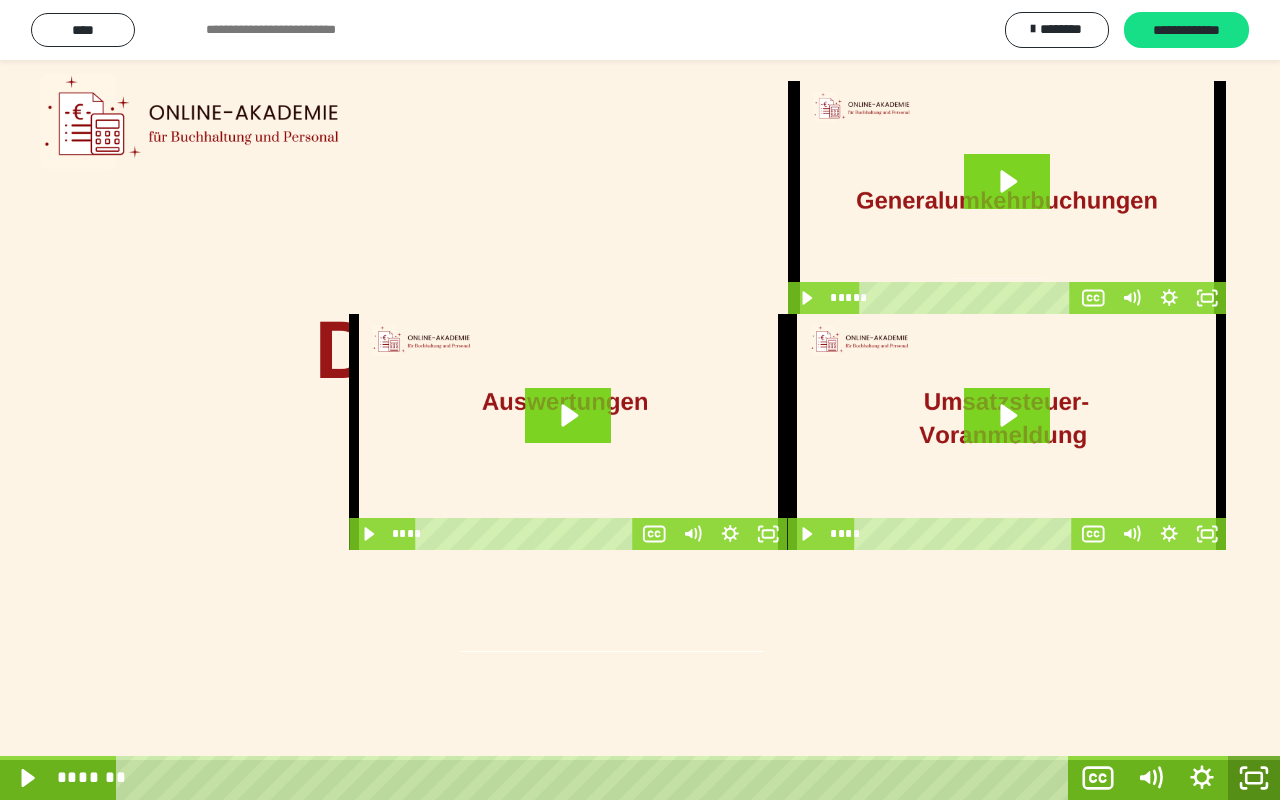 click 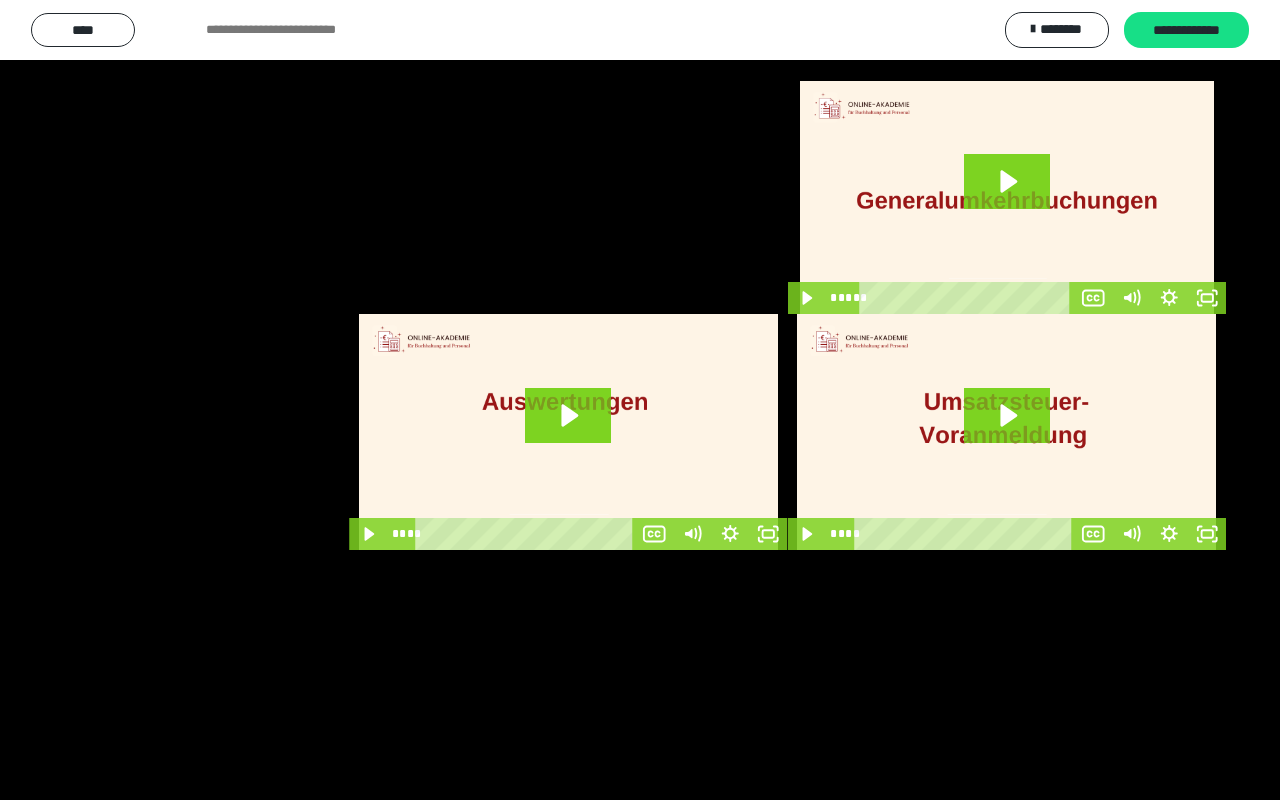 click at bounding box center (640, 400) 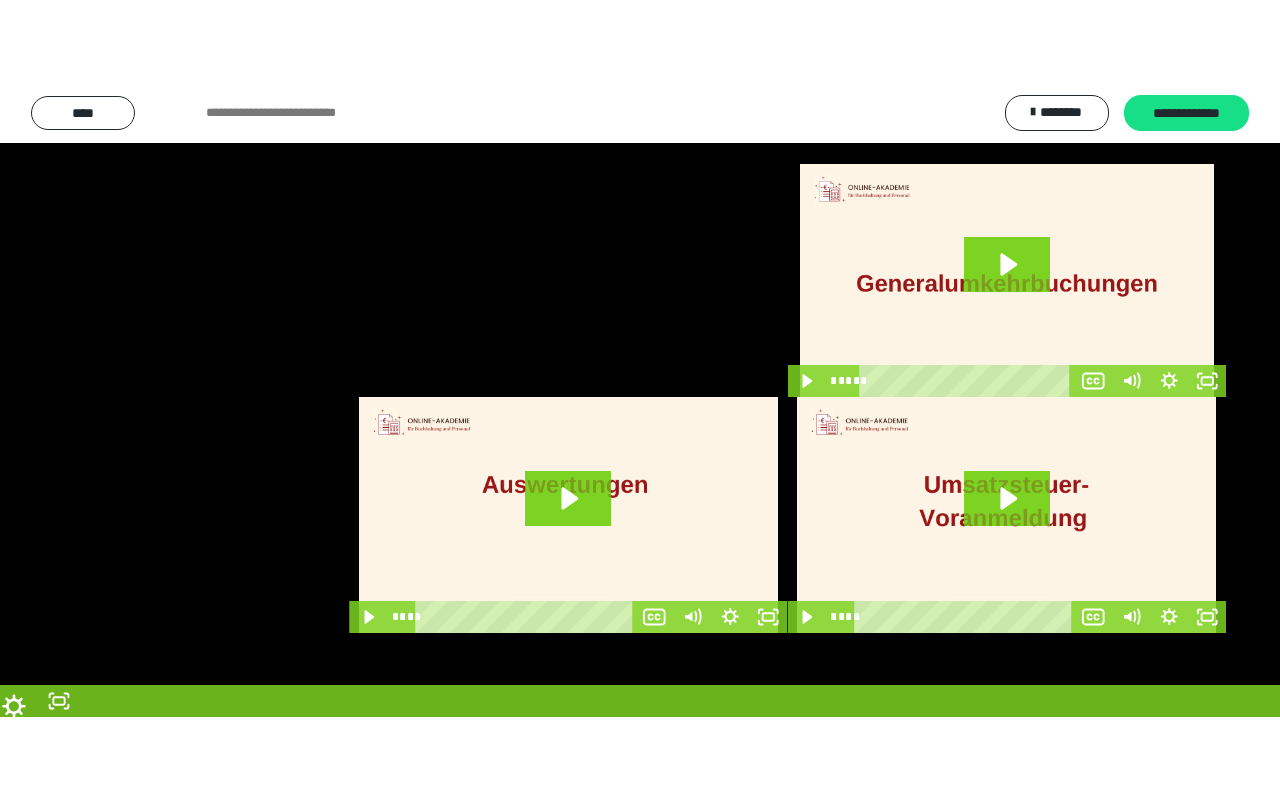 scroll, scrollTop: 3720, scrollLeft: 0, axis: vertical 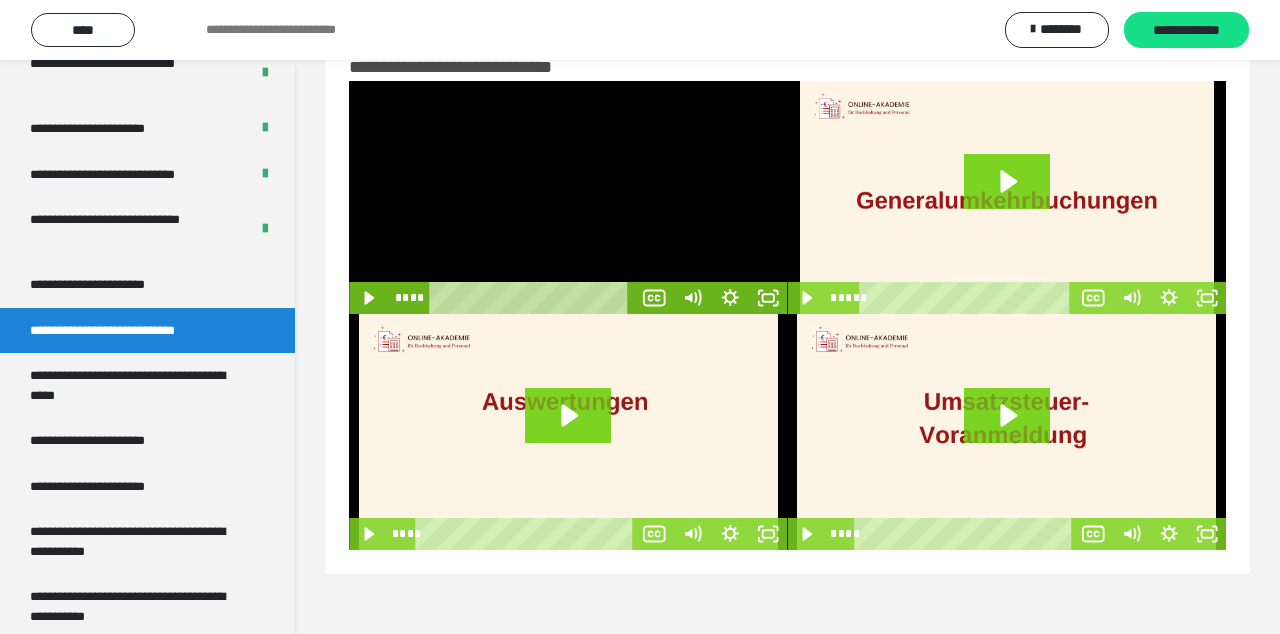 click 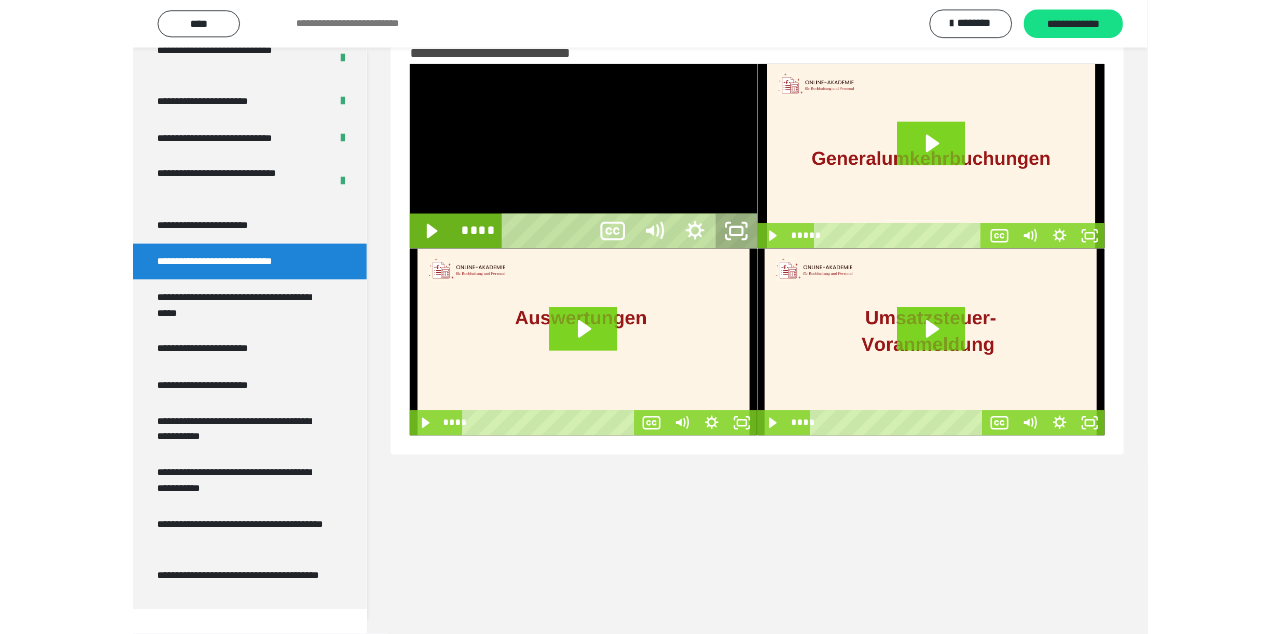 scroll, scrollTop: 3692, scrollLeft: 0, axis: vertical 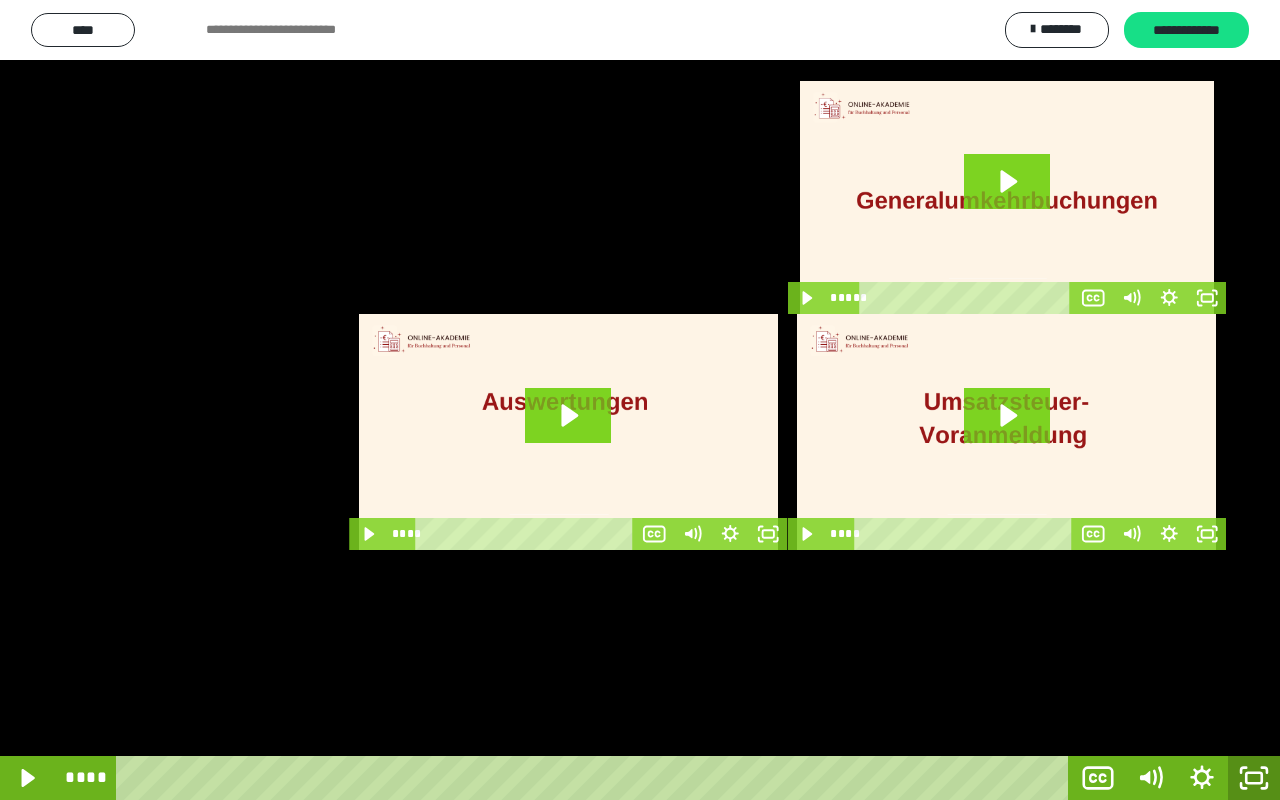 click 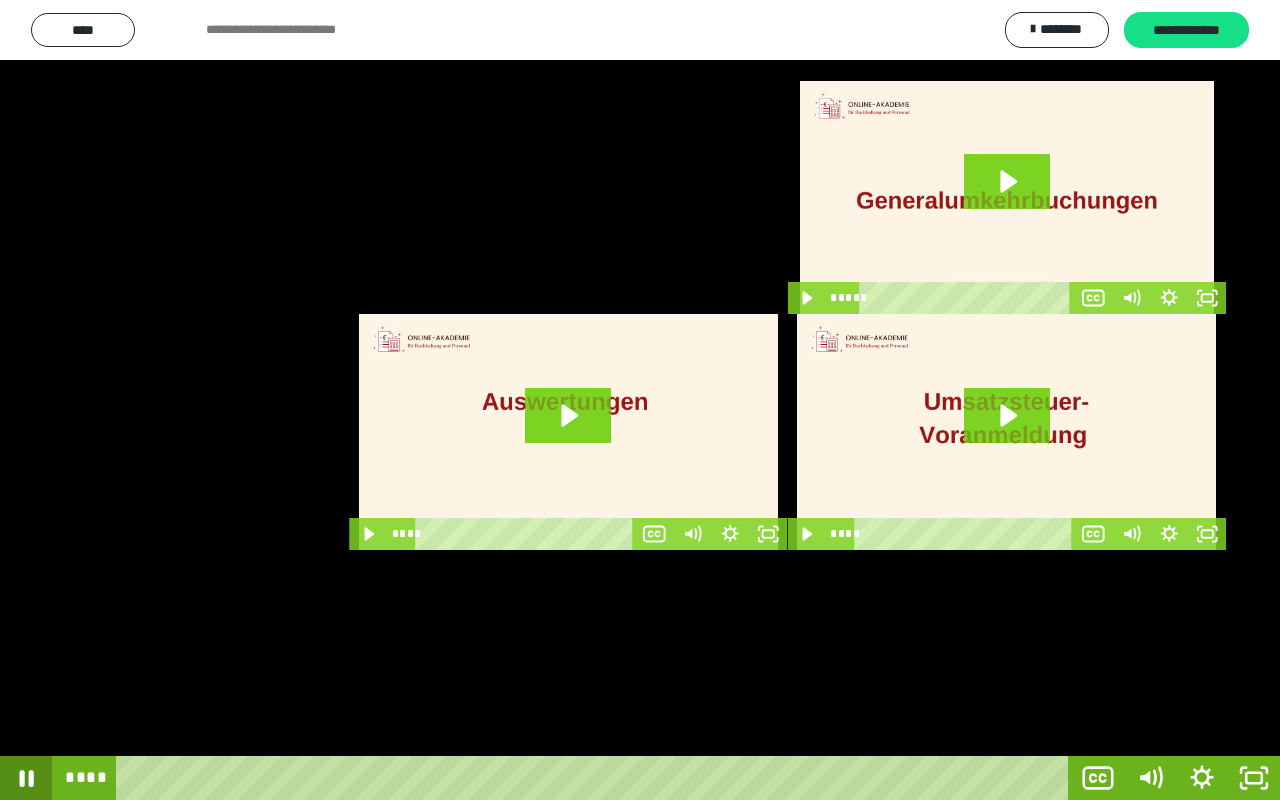 click 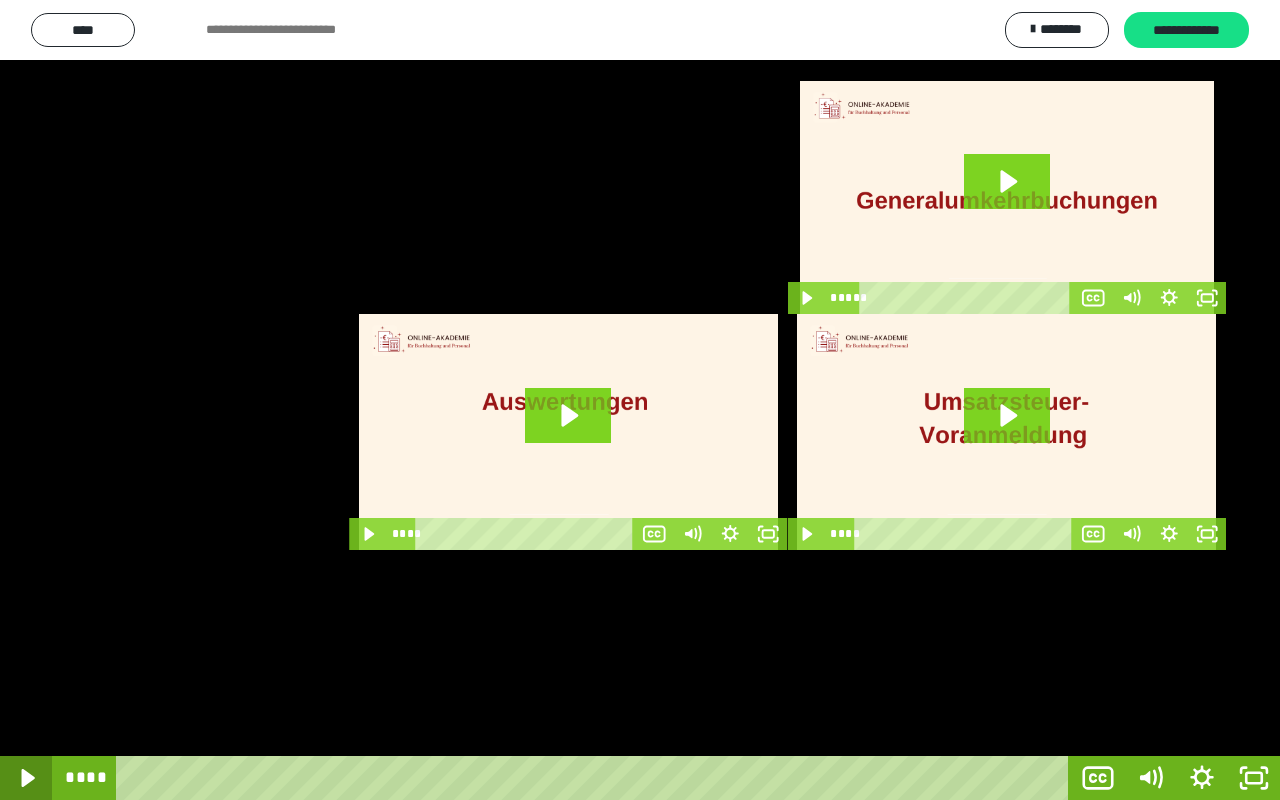 click 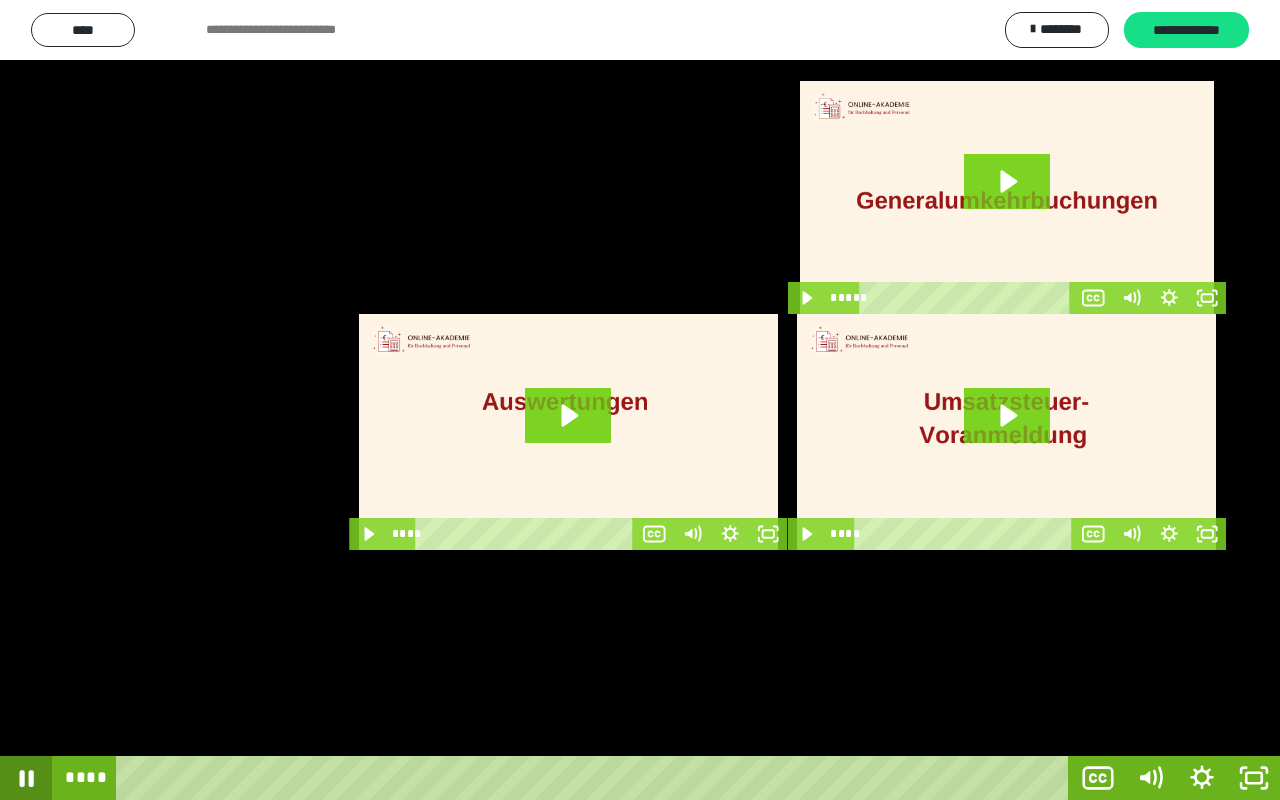 click 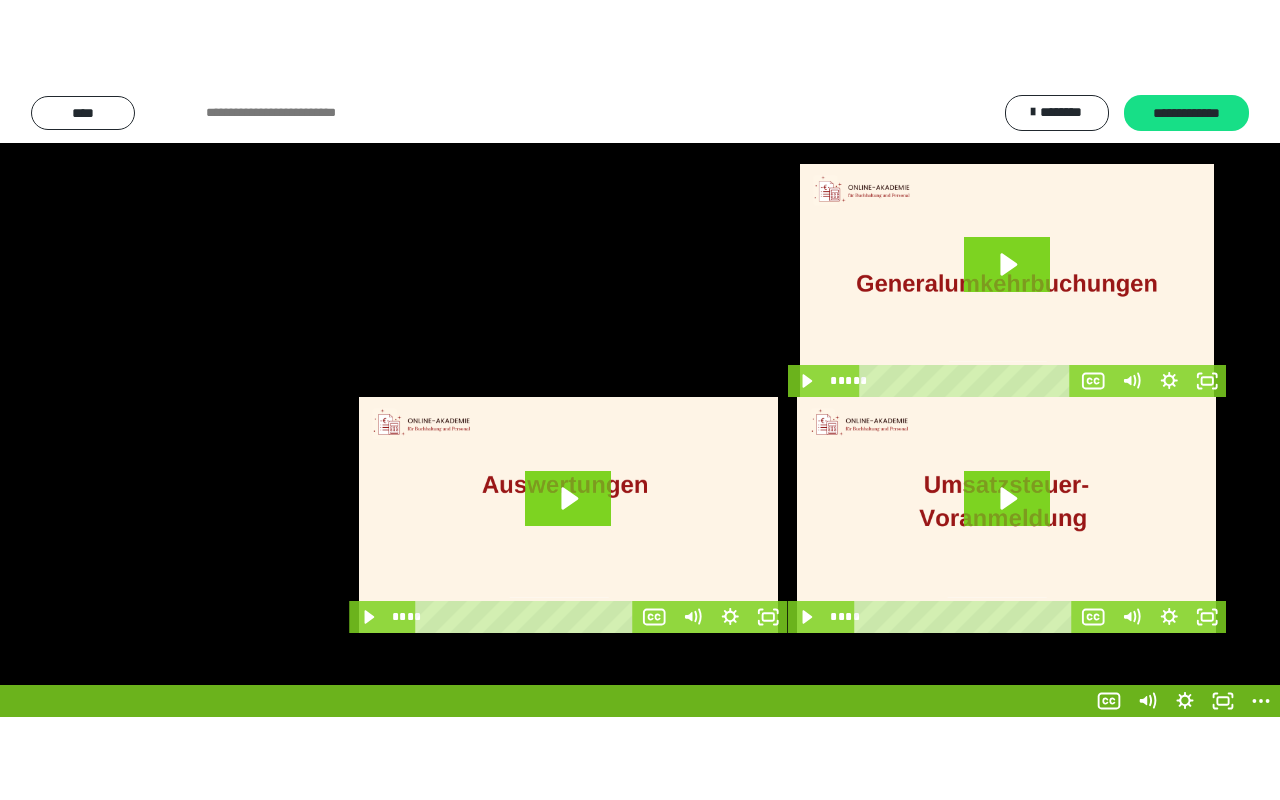 scroll, scrollTop: 3720, scrollLeft: 0, axis: vertical 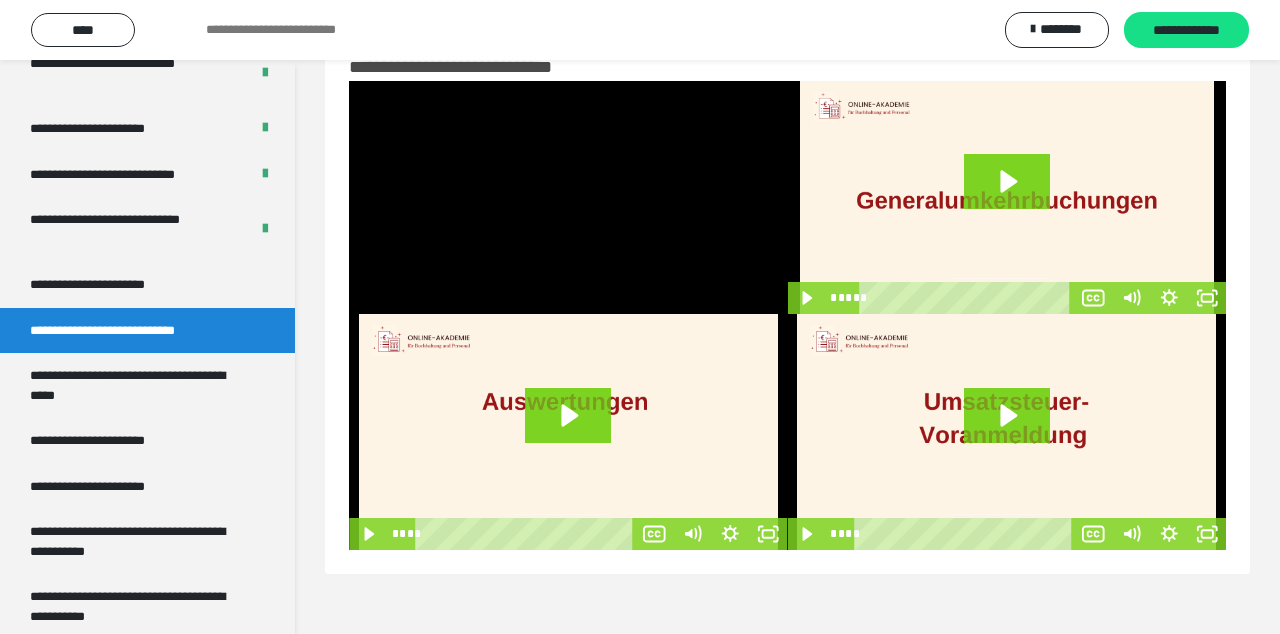 click 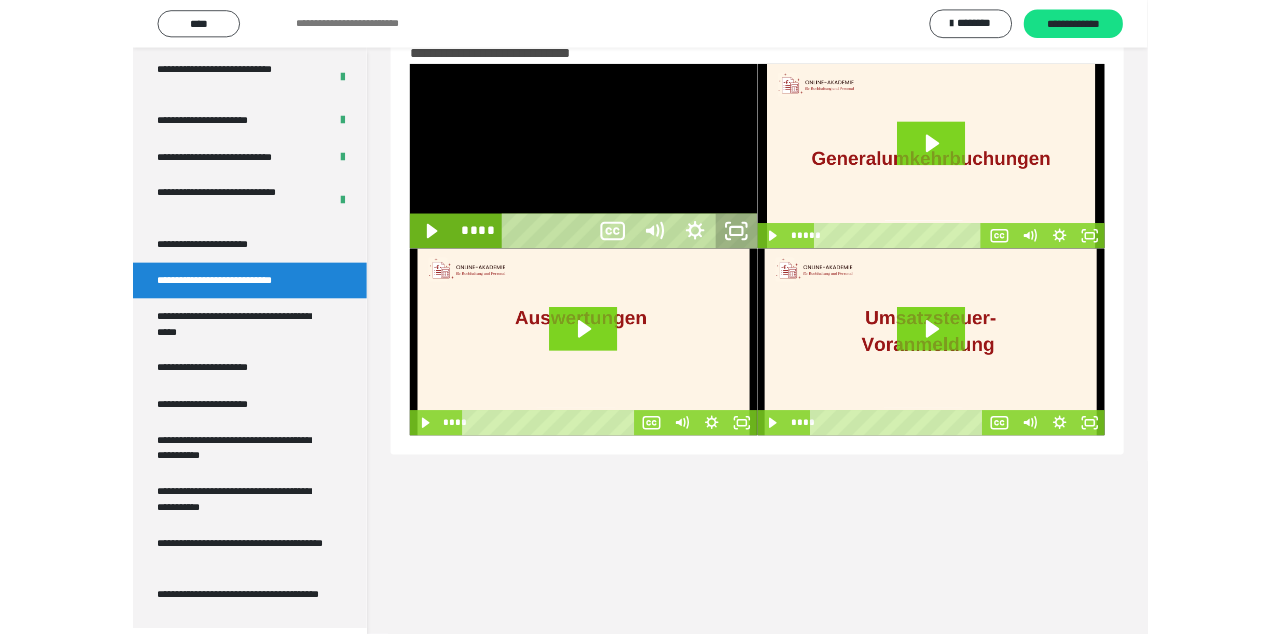 scroll, scrollTop: 3692, scrollLeft: 0, axis: vertical 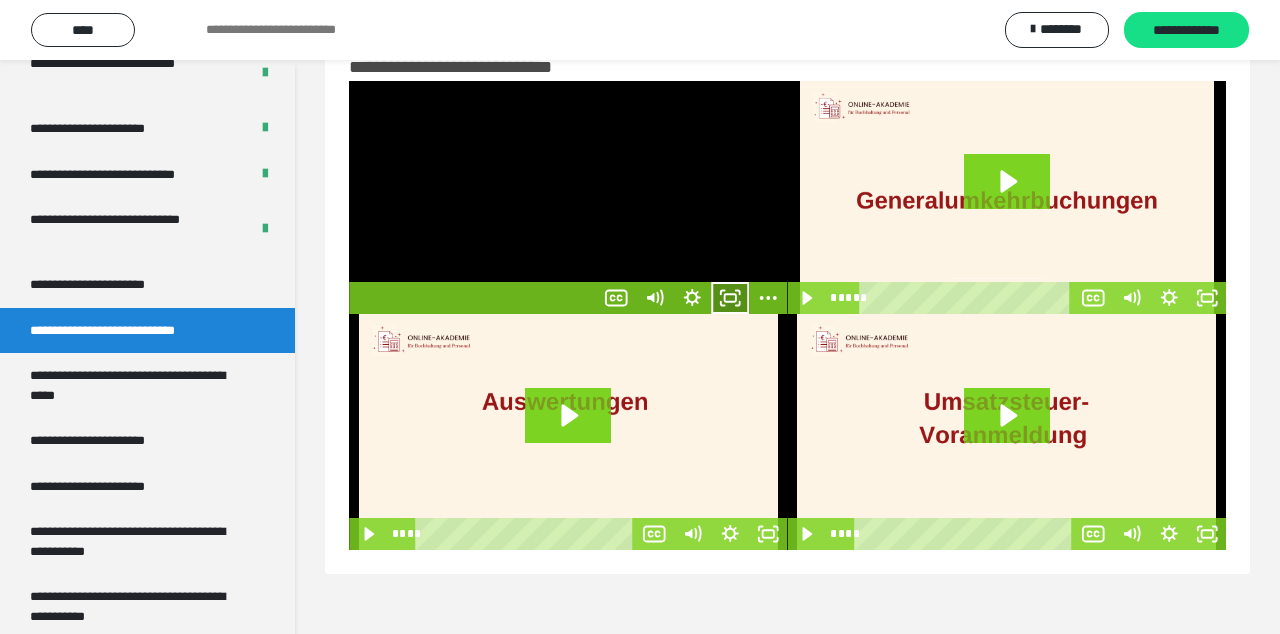 click on "**********" at bounding box center [147, 385] 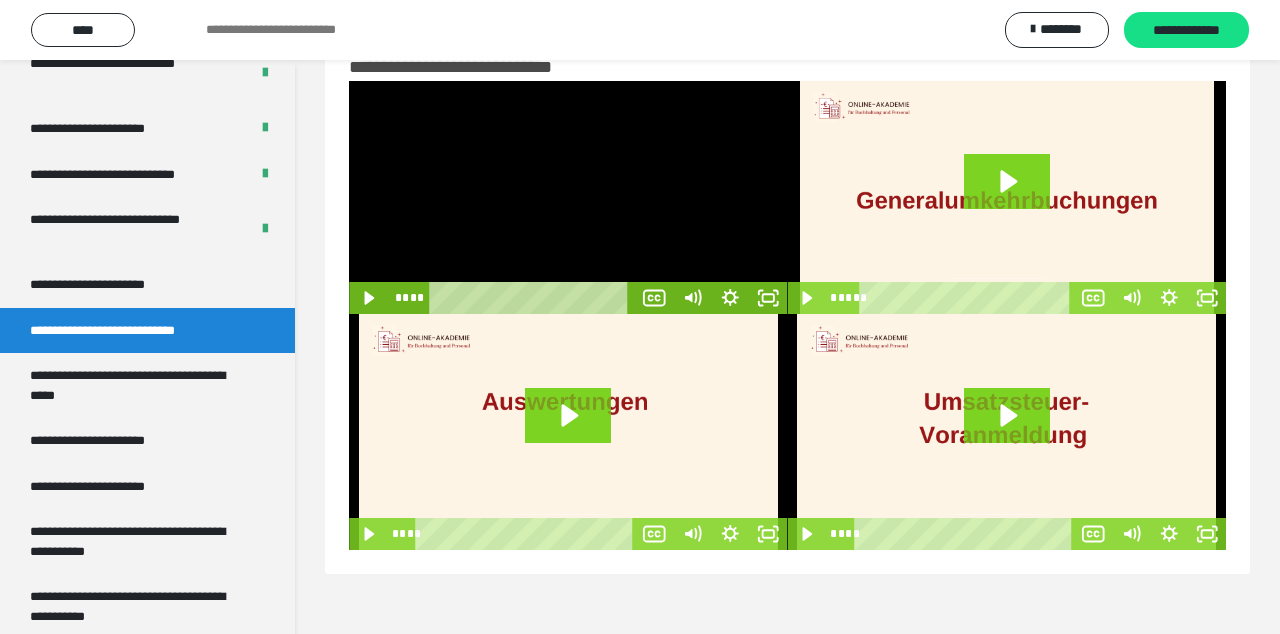 click 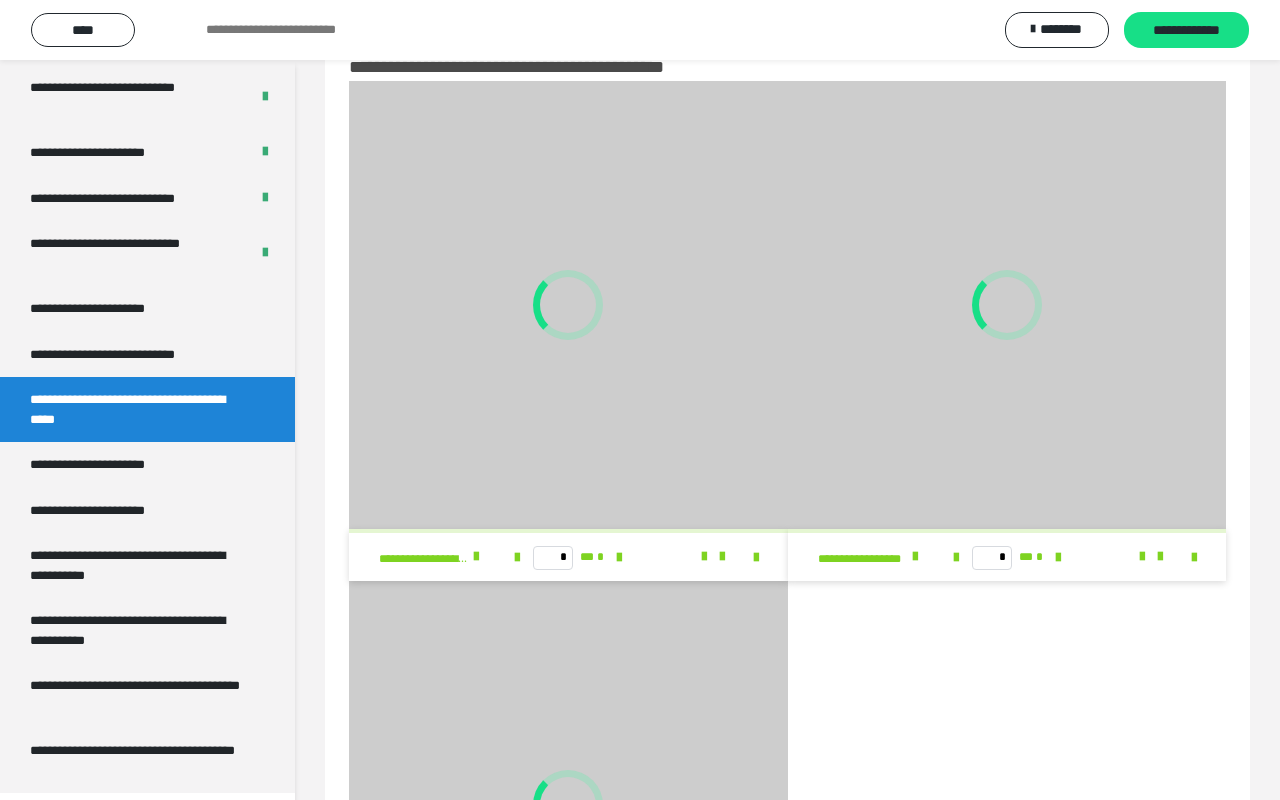 scroll, scrollTop: 3720, scrollLeft: 0, axis: vertical 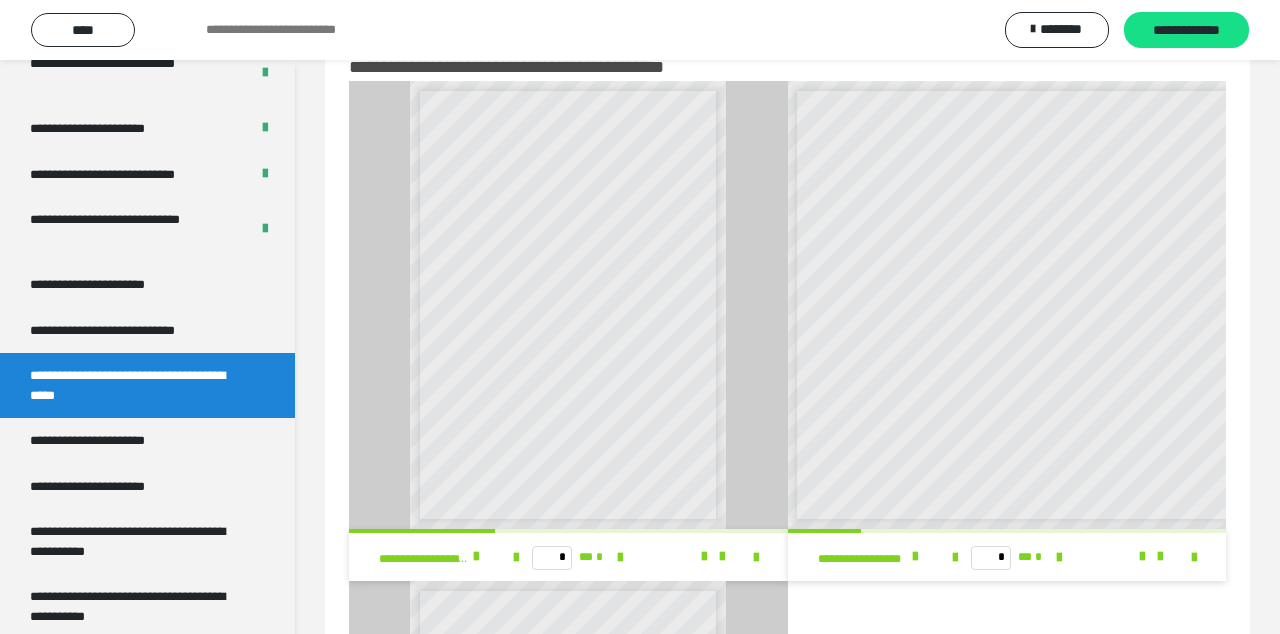 click on "**********" at bounding box center [129, 331] 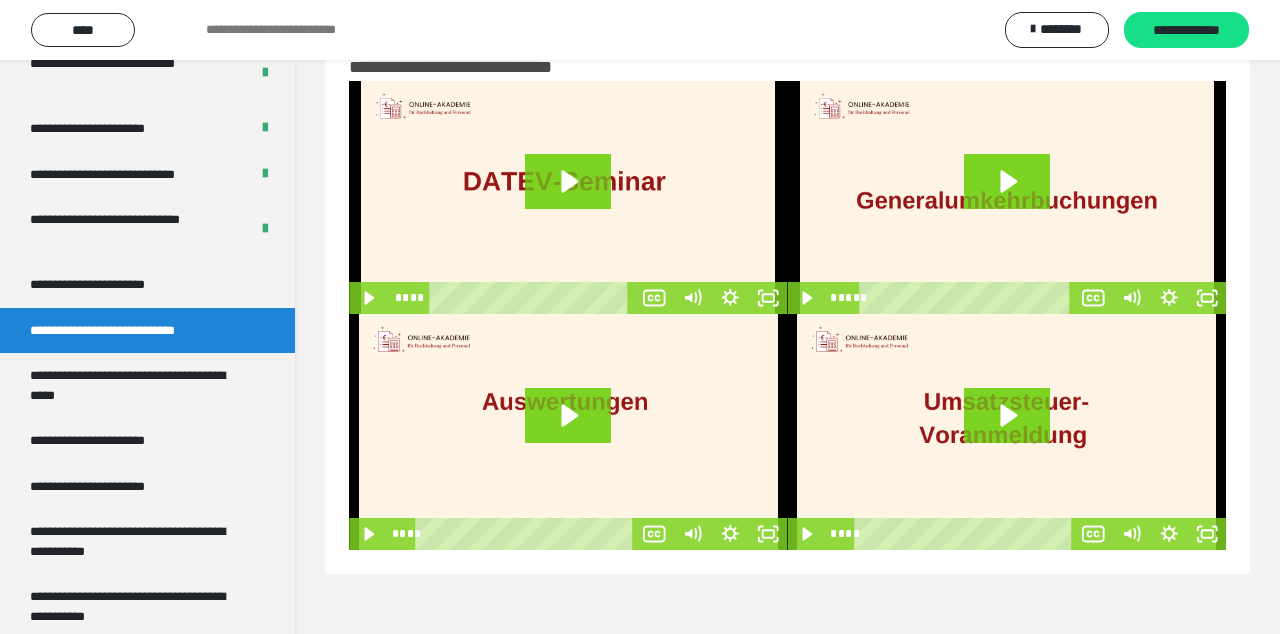 click 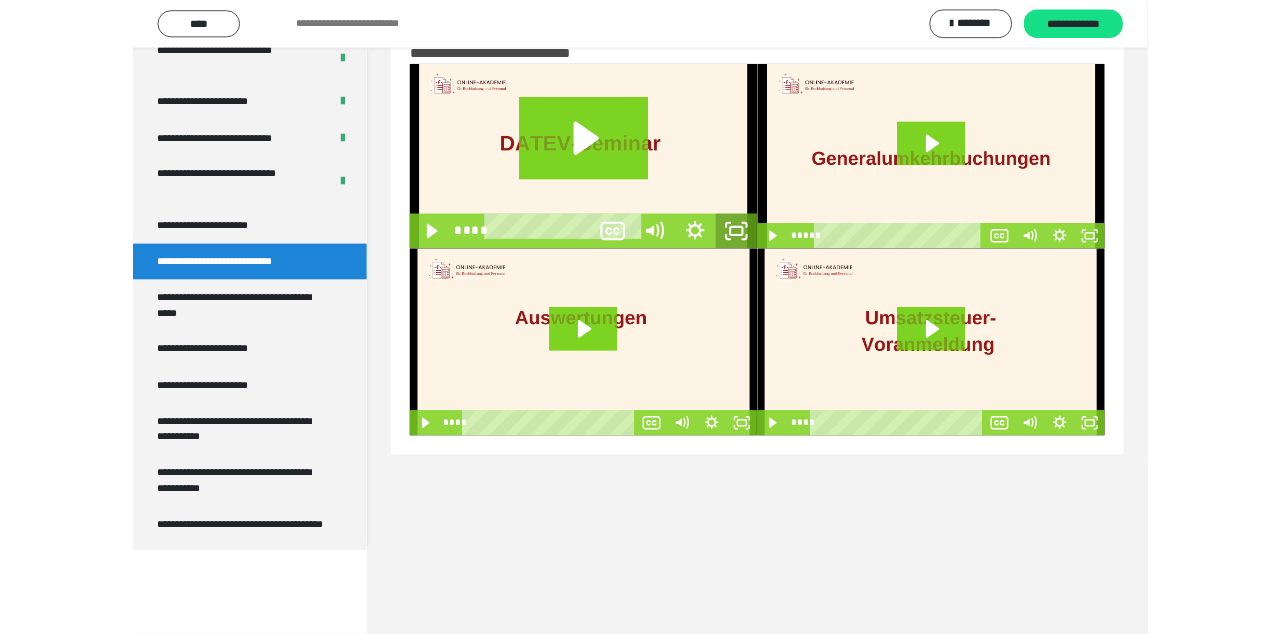 scroll, scrollTop: 3692, scrollLeft: 0, axis: vertical 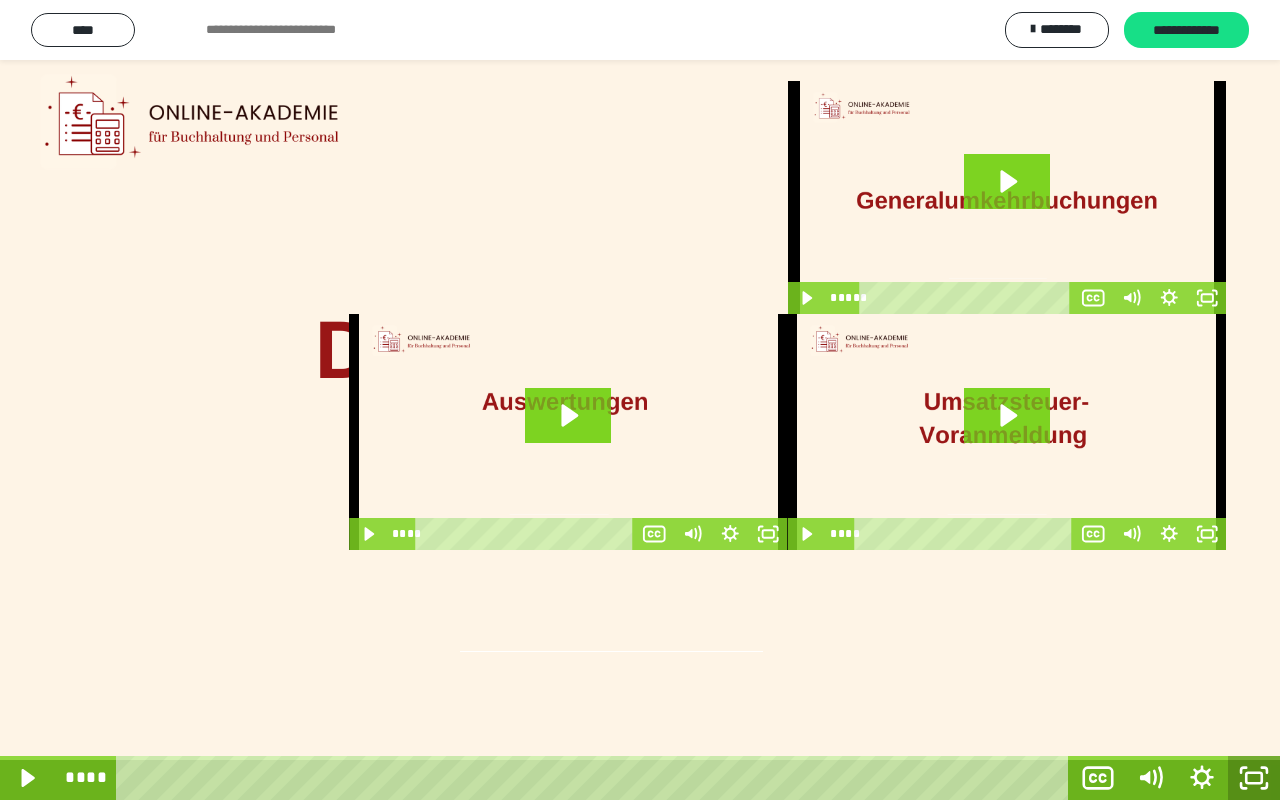 click 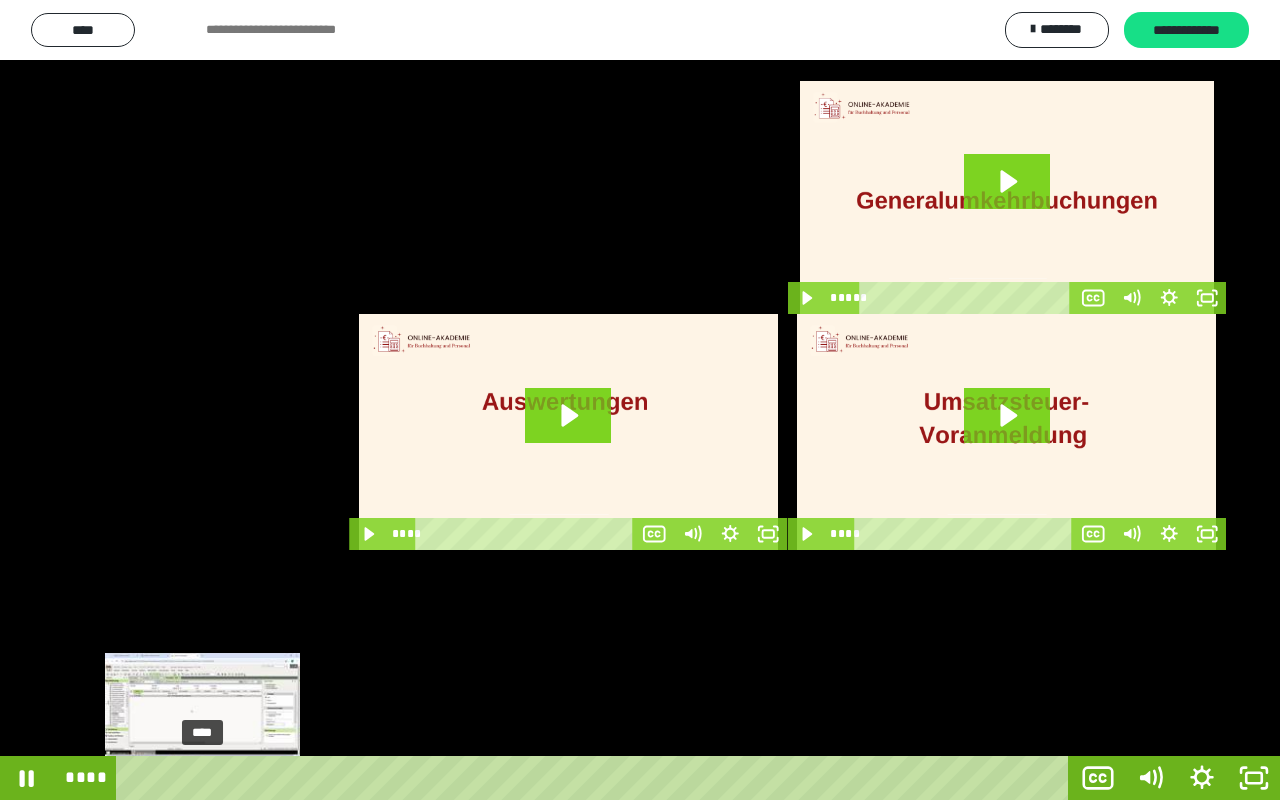 click 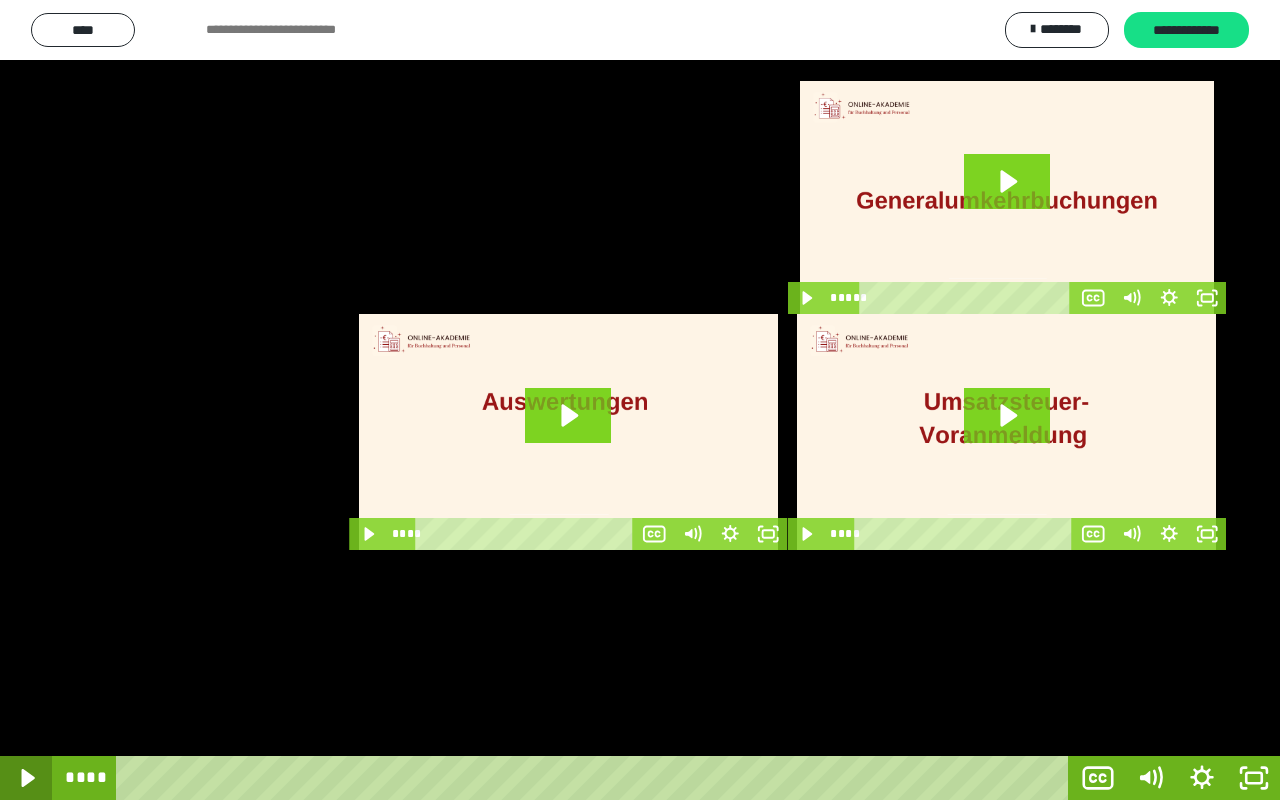 click 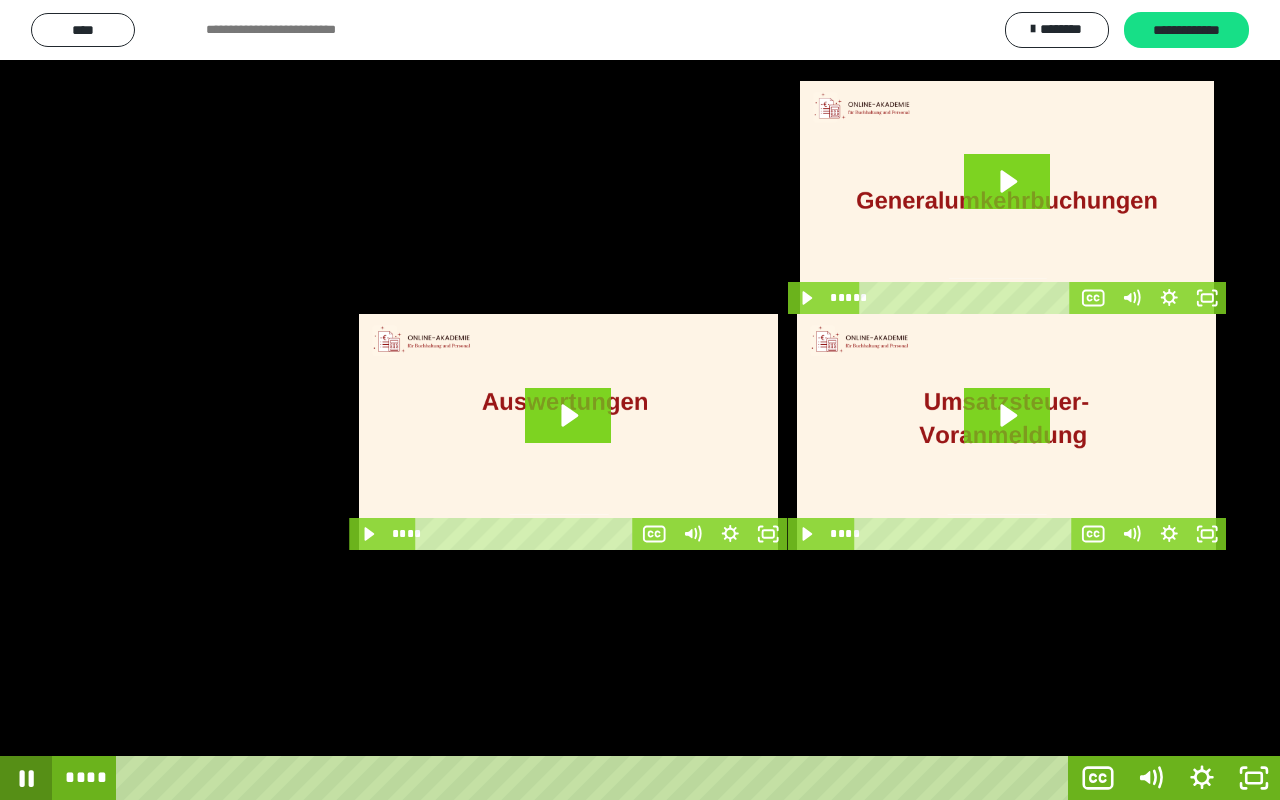 click 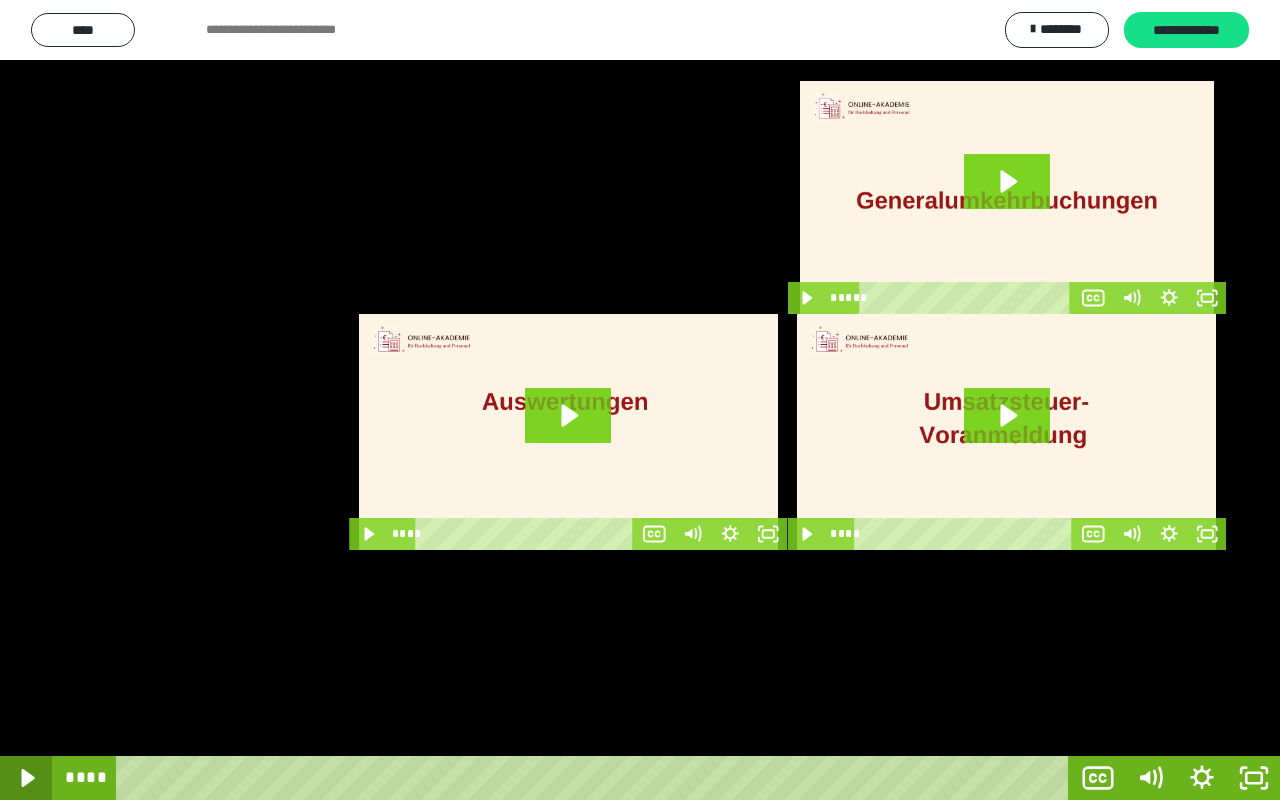 click 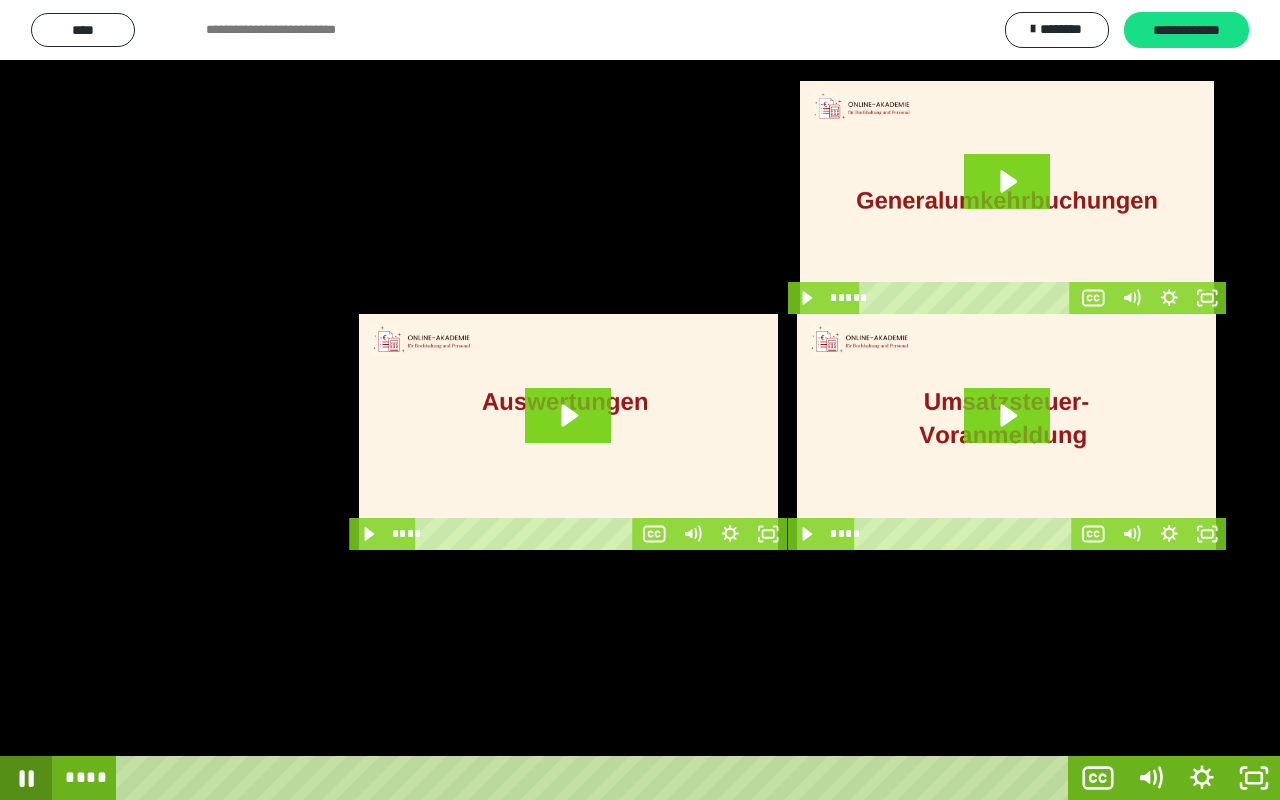 click 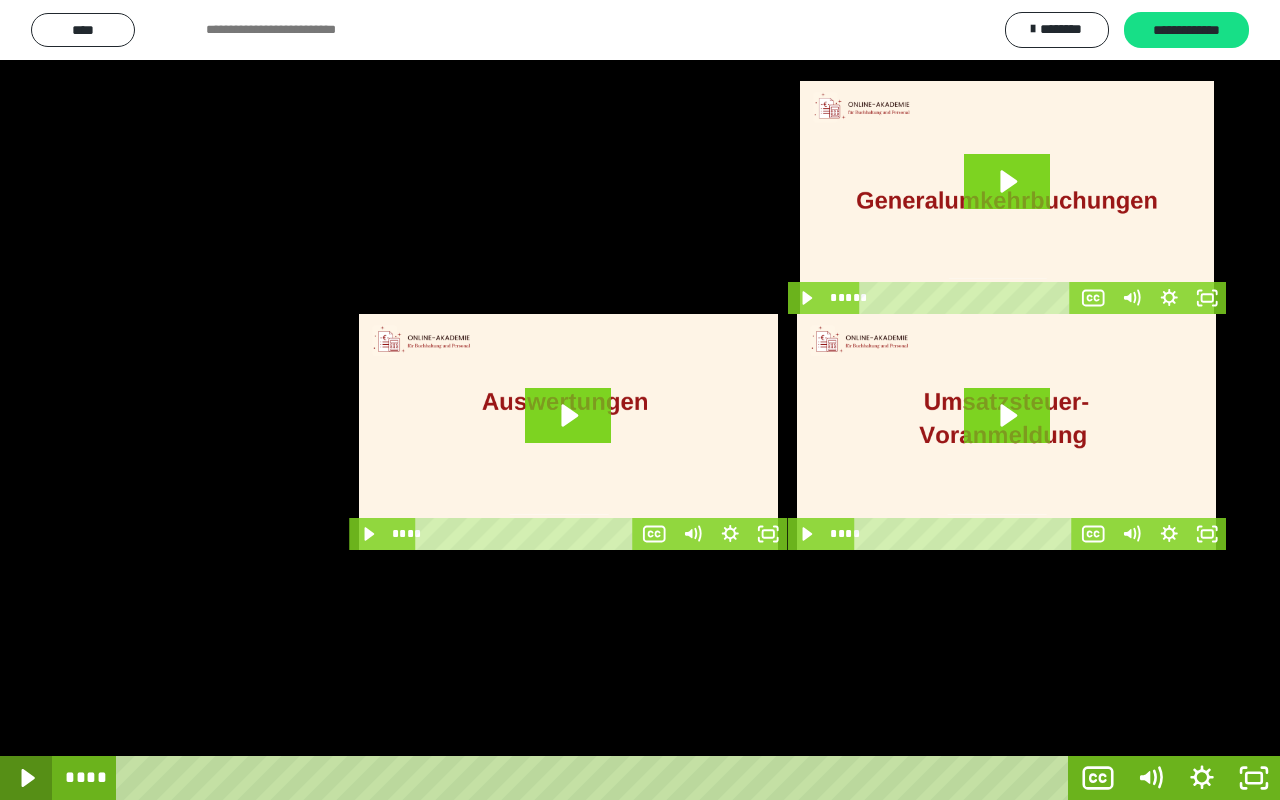 click 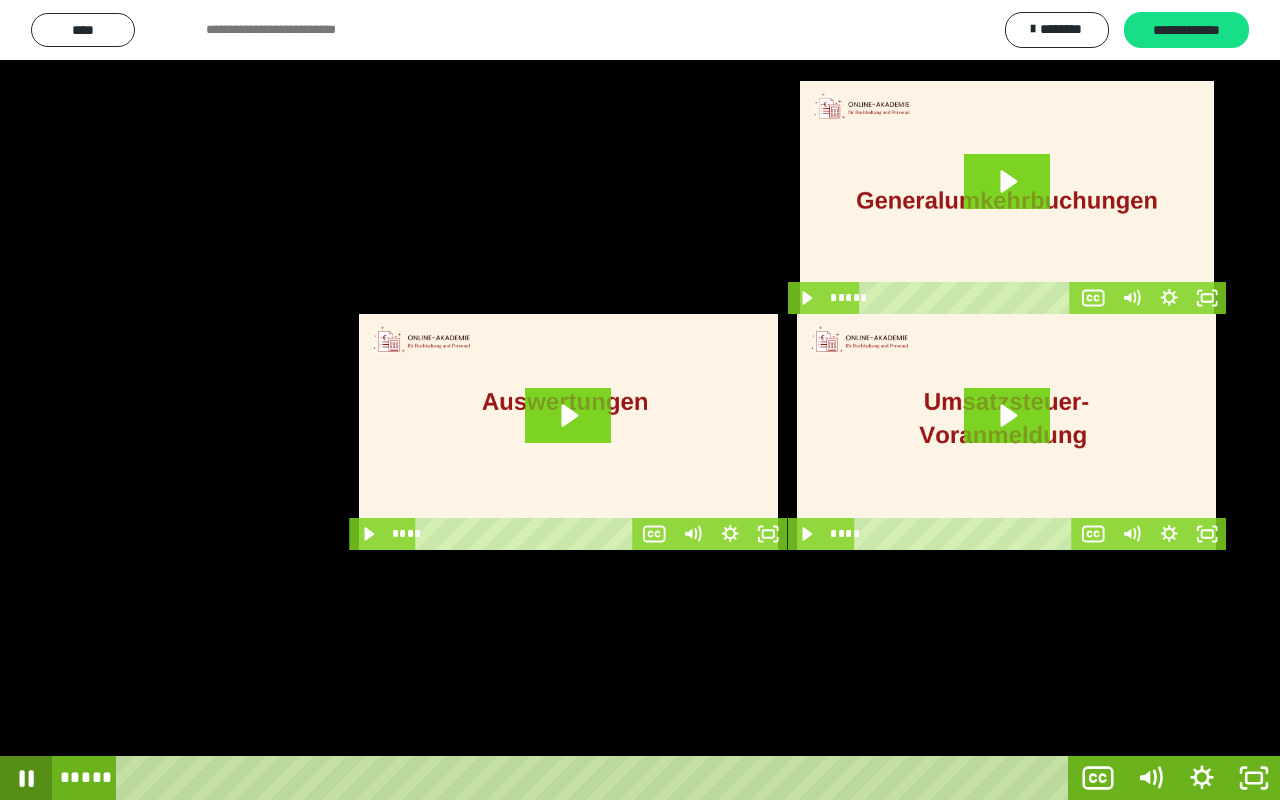 click 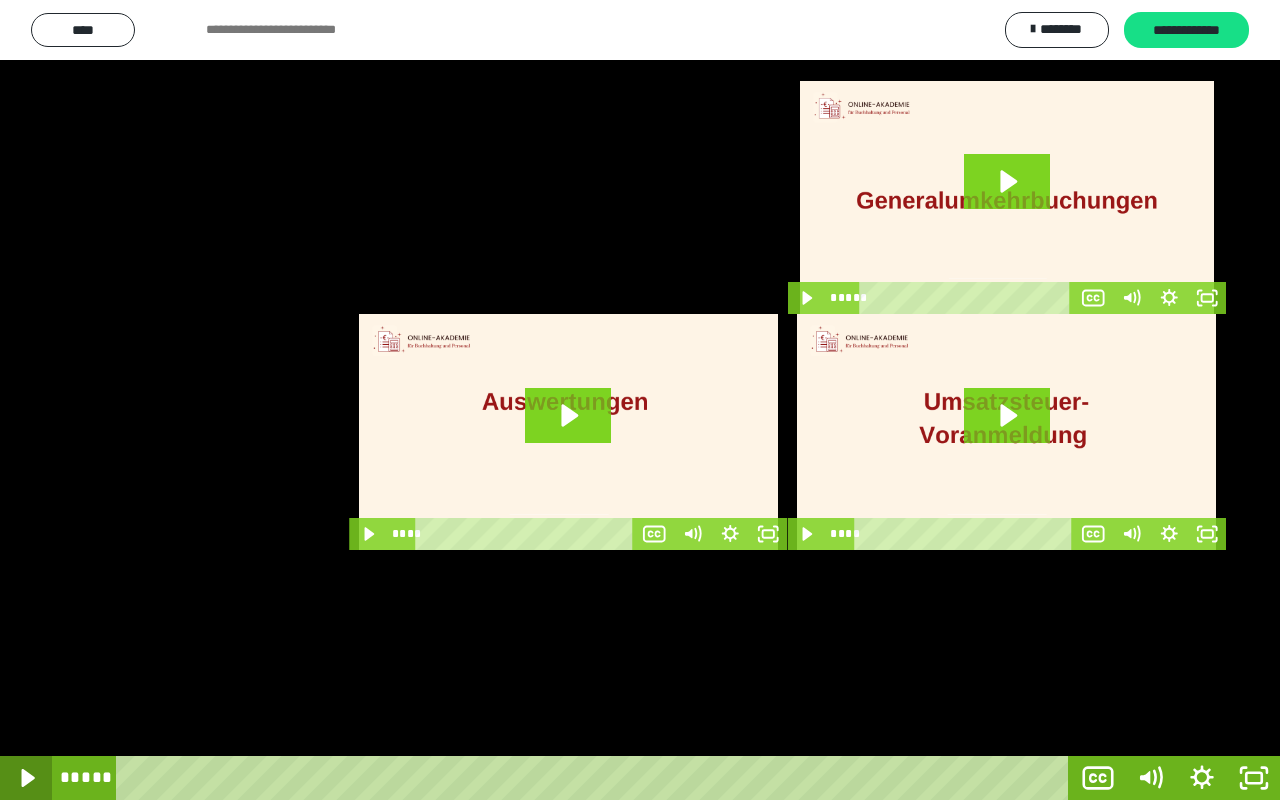 click 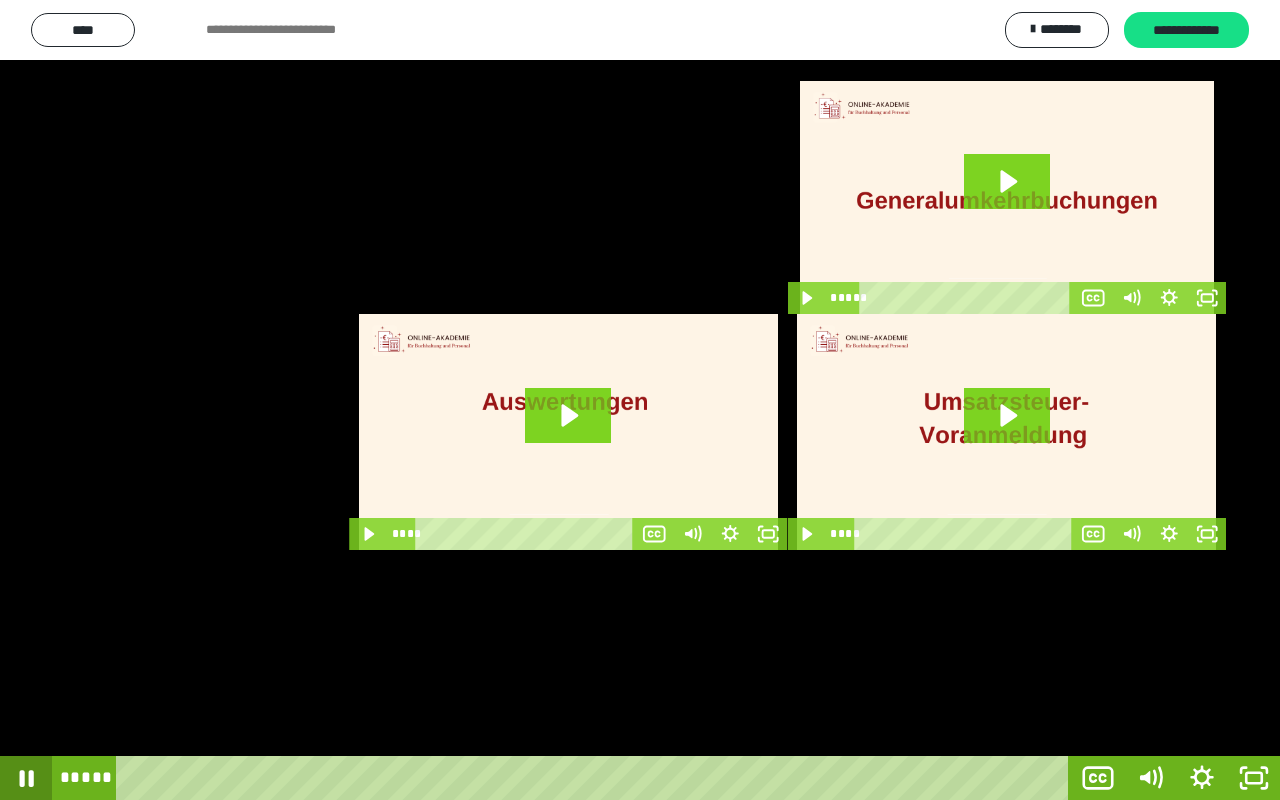 click 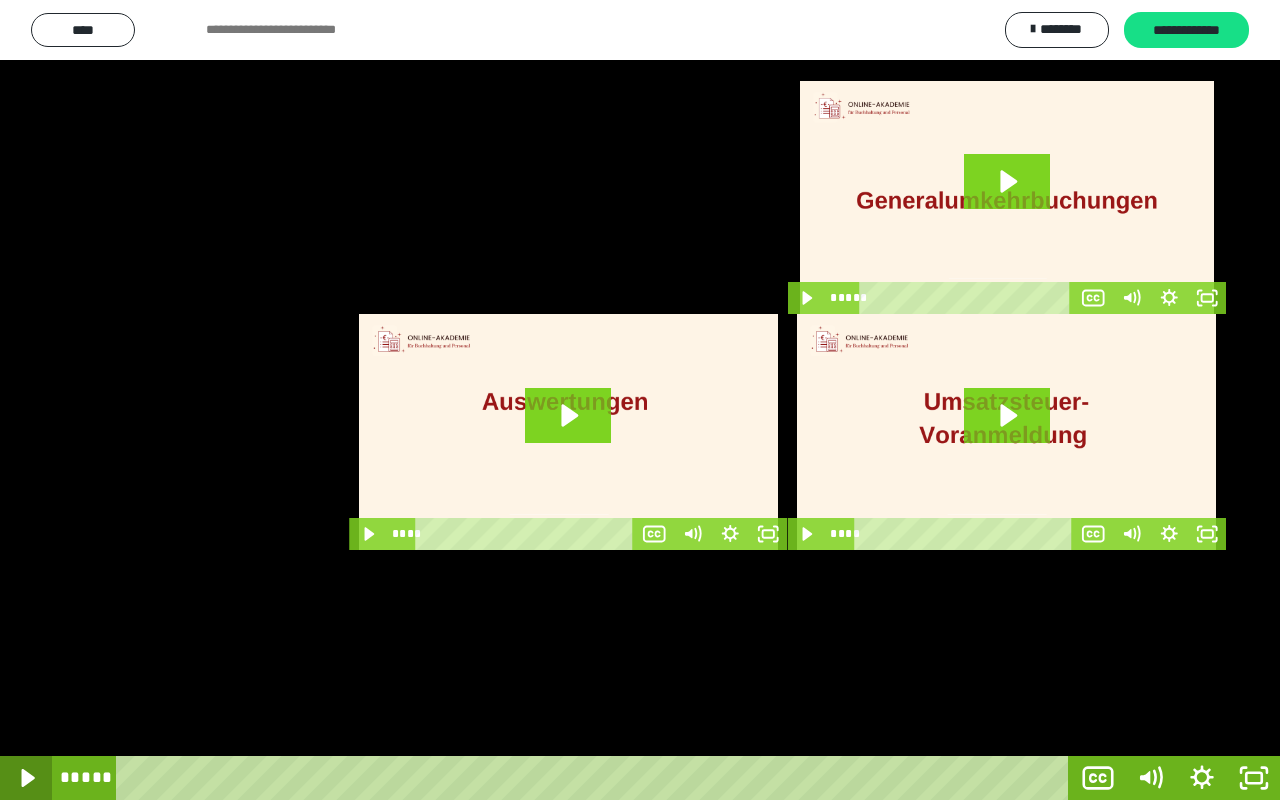 click 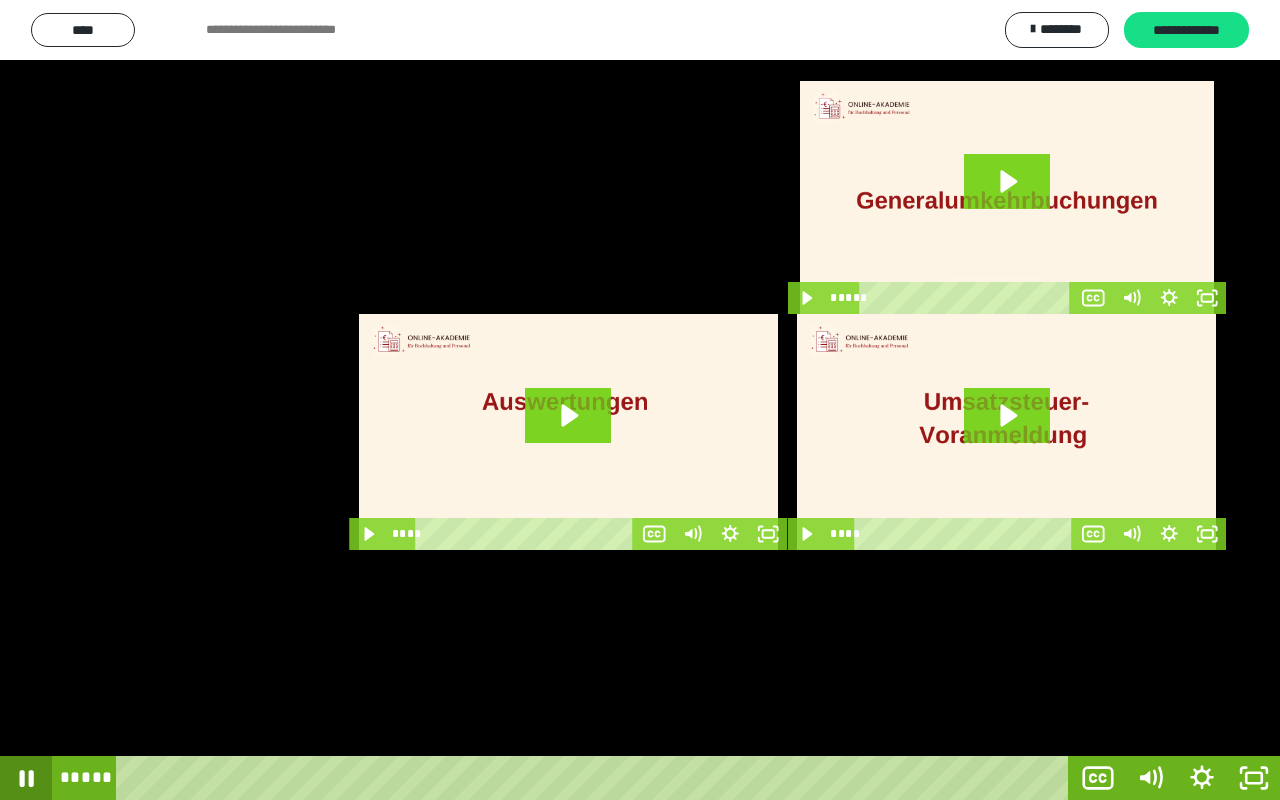 click 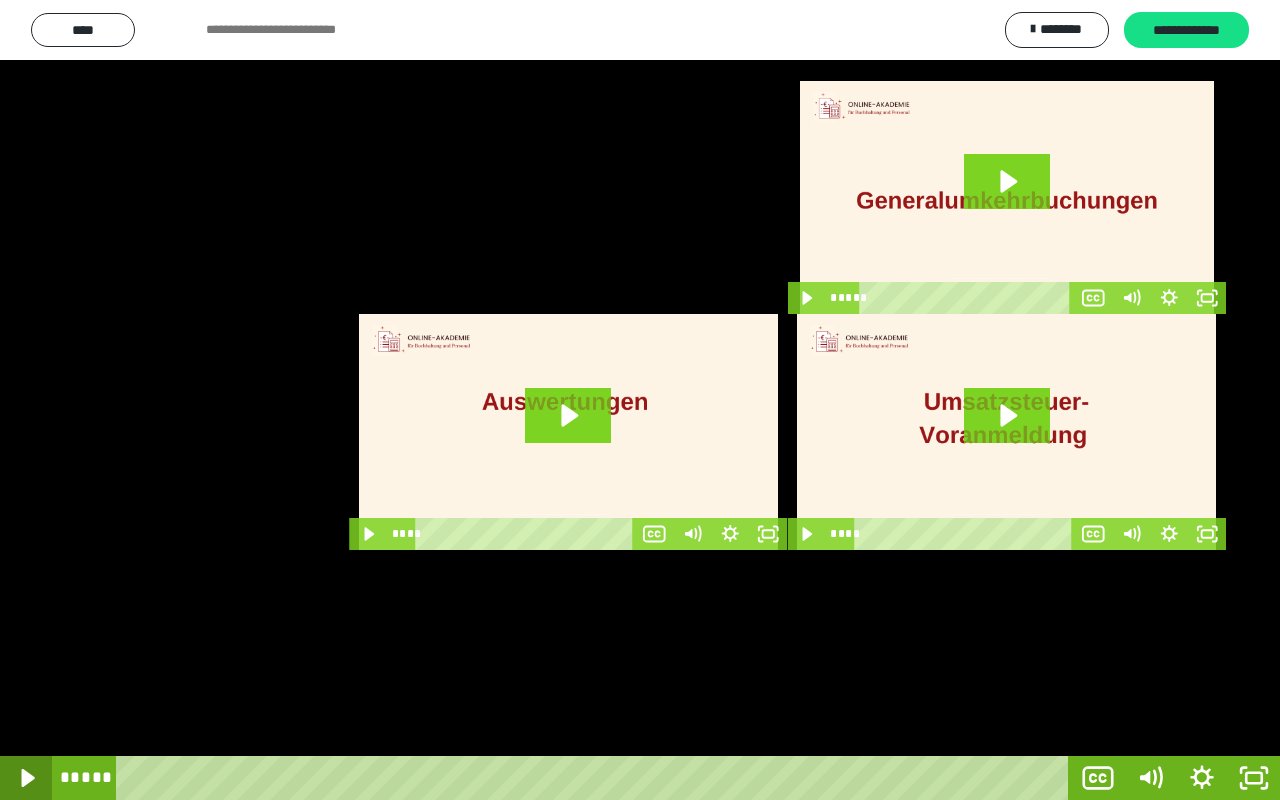 click 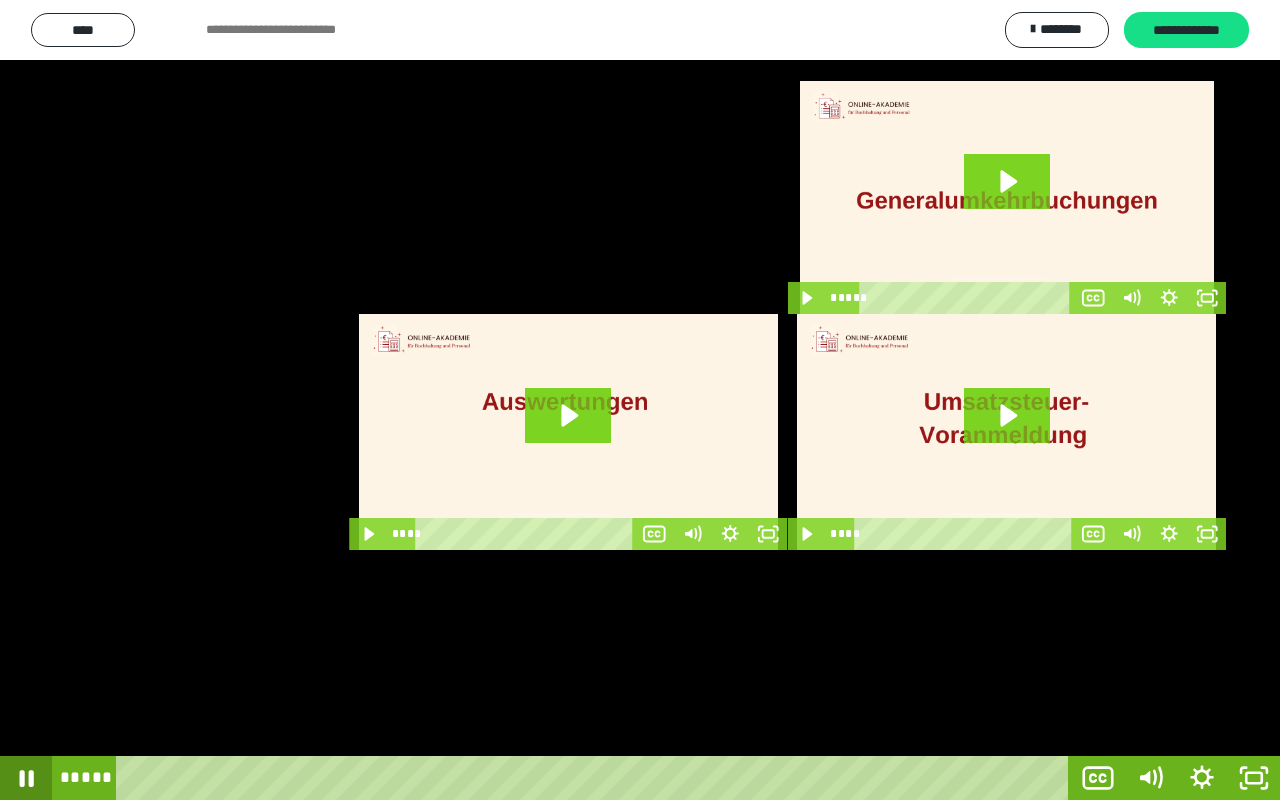 click 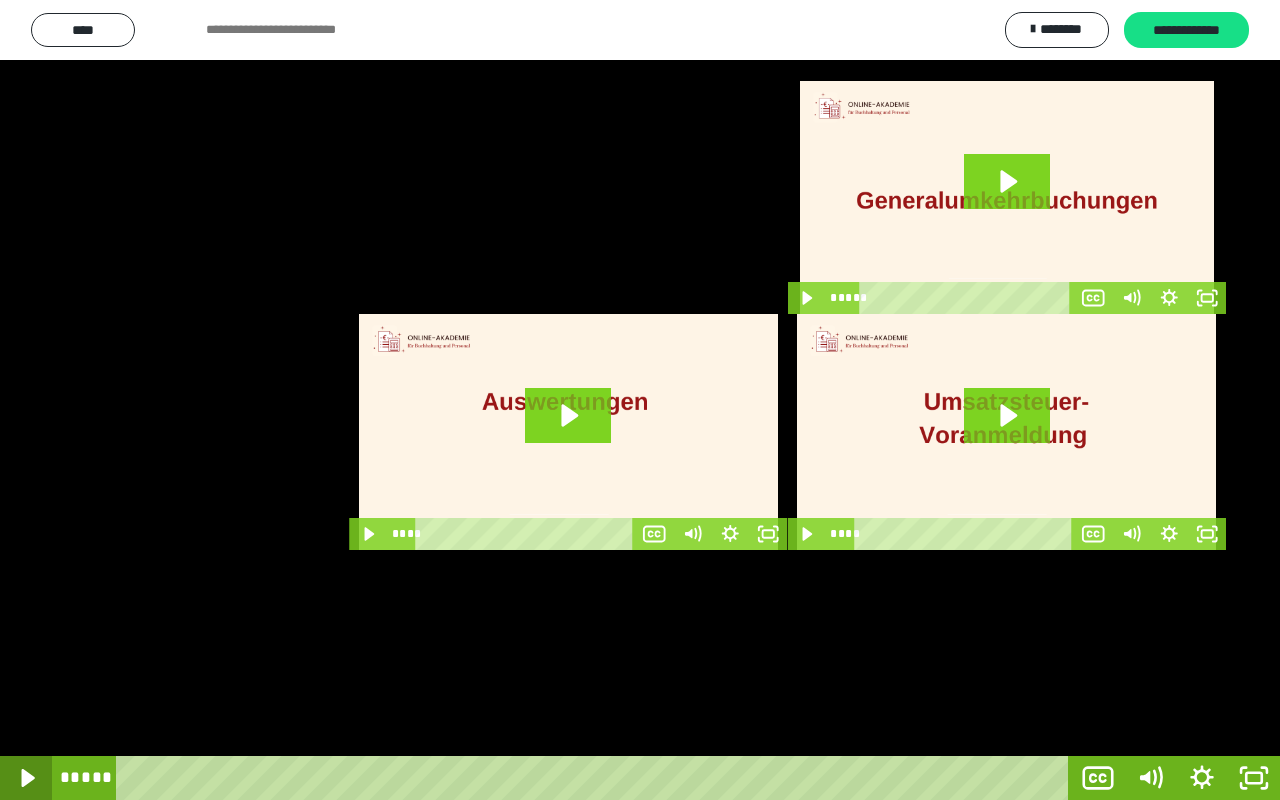 click 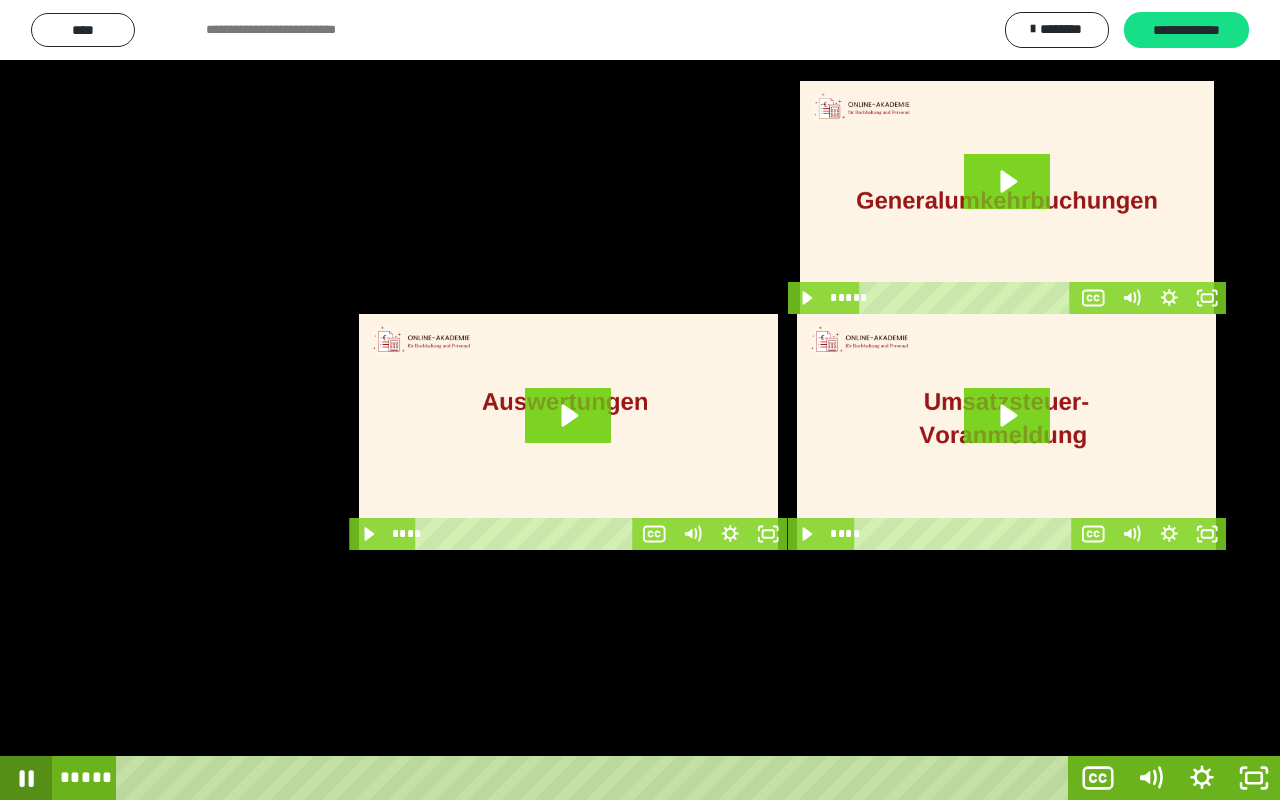 click 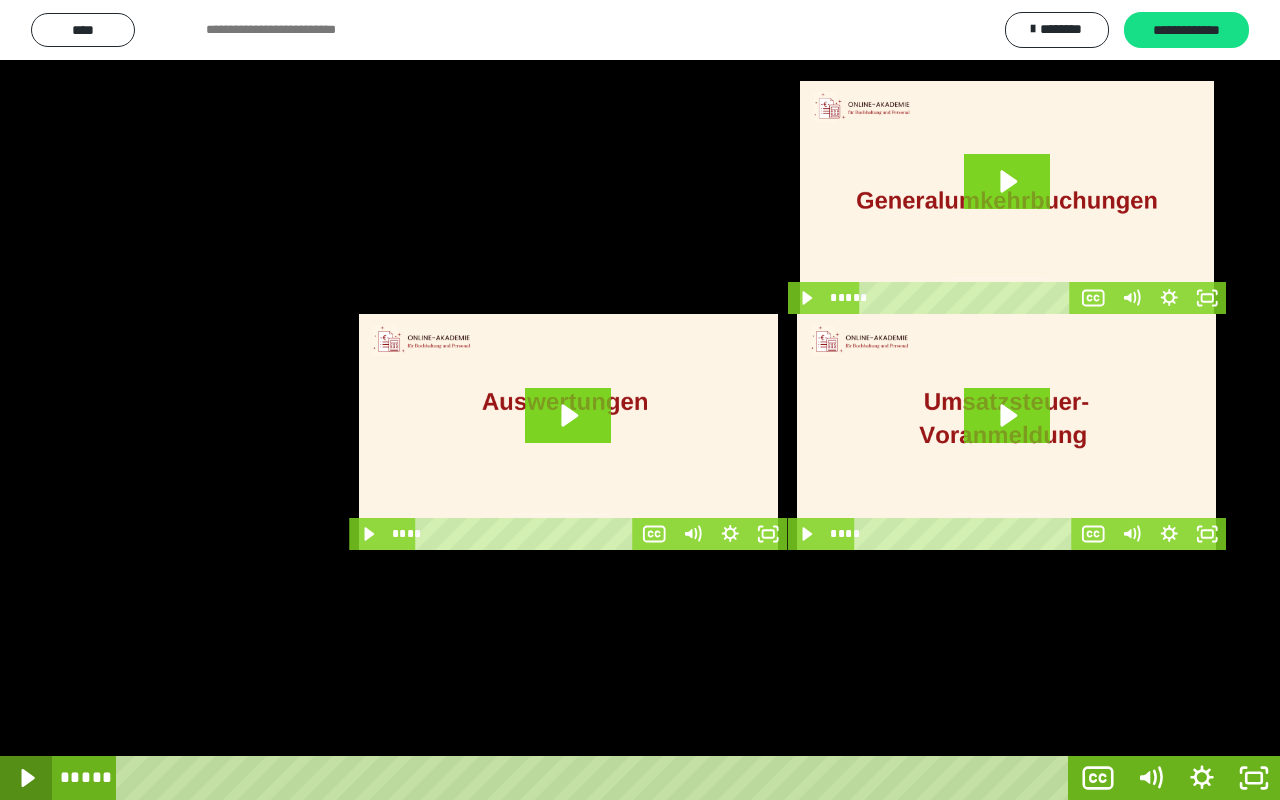 click 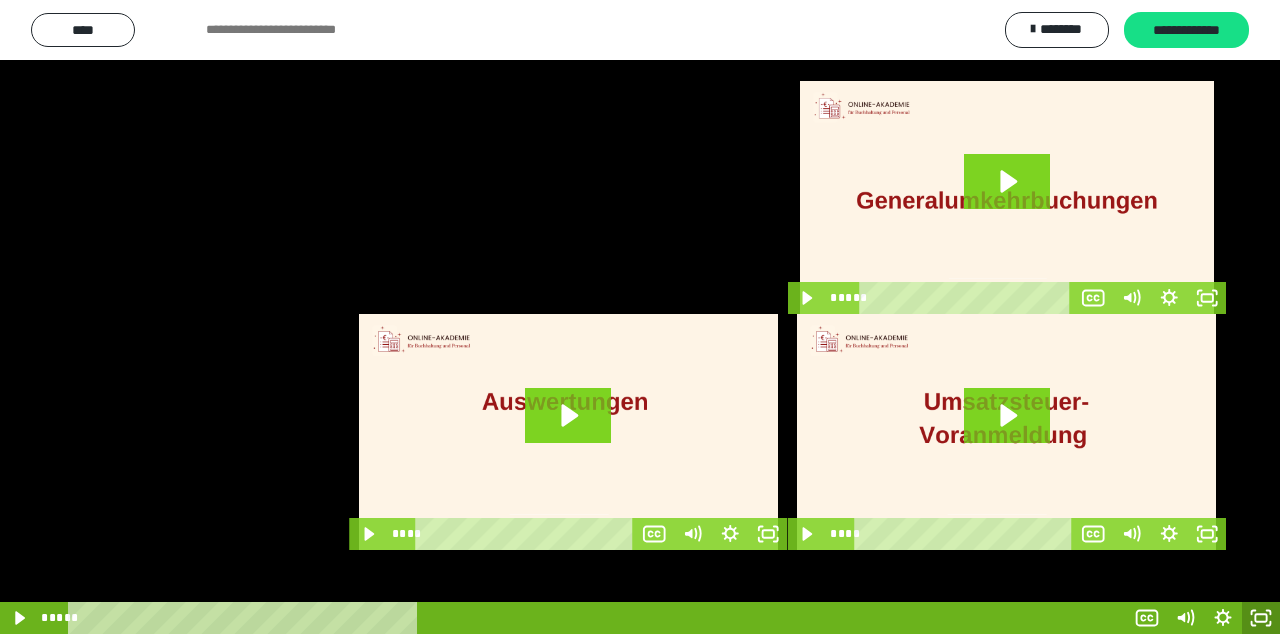 scroll, scrollTop: 3720, scrollLeft: 0, axis: vertical 